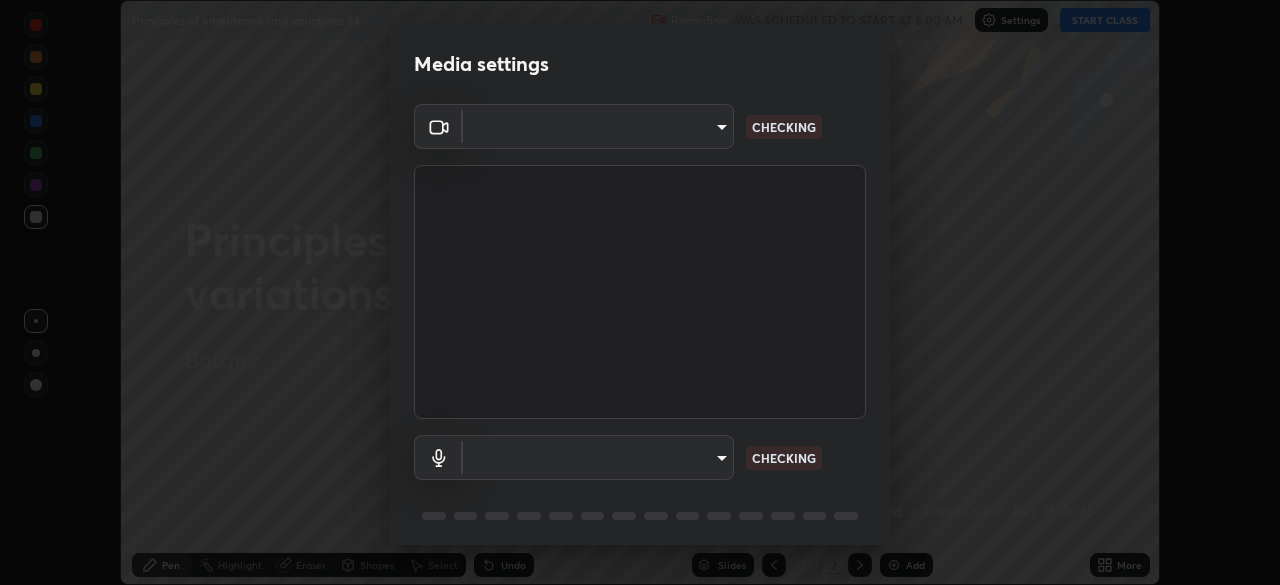 scroll, scrollTop: 0, scrollLeft: 0, axis: both 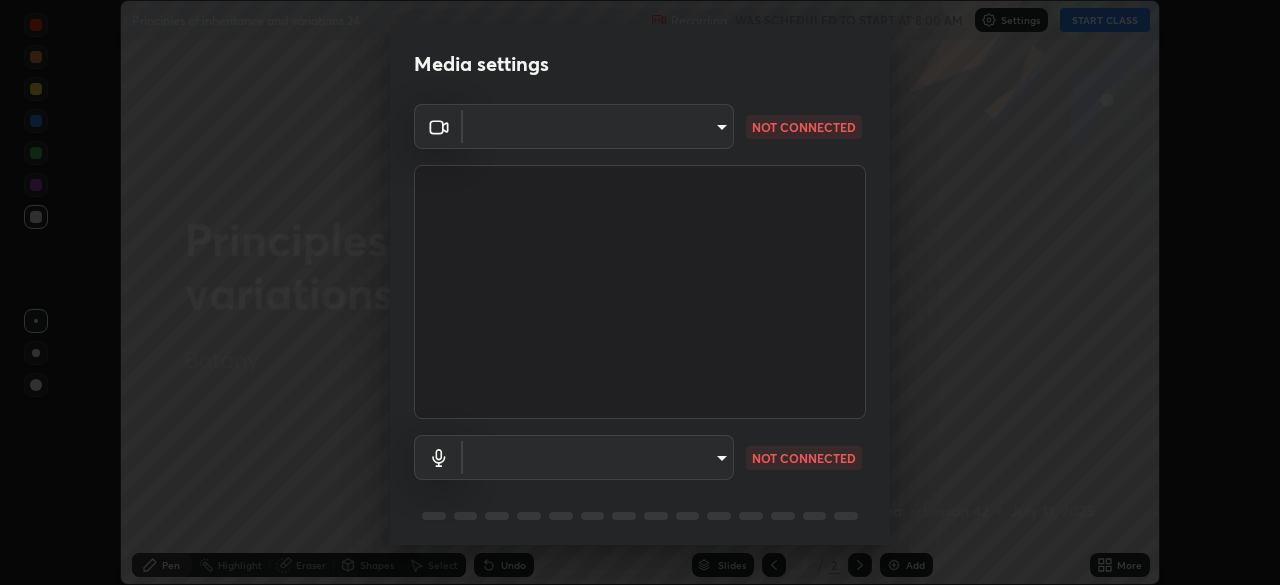 click on "Erase all Principles of inheritance and variations 24 Recording WAS SCHEDULED TO START AT  8:00 AM Settings START CLASS Setting up your live class Principles of inheritance and variations 24 • L42 of Botany [PERSON_NAME] Pen Highlight Eraser Shapes Select Undo Slides 2 / 2 Add More No doubts shared Encourage your learners to ask a doubt for better clarity Report an issue Reason for reporting Buffering Chat not working Audio - Video sync issue Educator video quality low ​ Attach an image Report Media settings ​ NOT CONNECTED ​ NOT CONNECTED 1 / 5 Next" at bounding box center [640, 292] 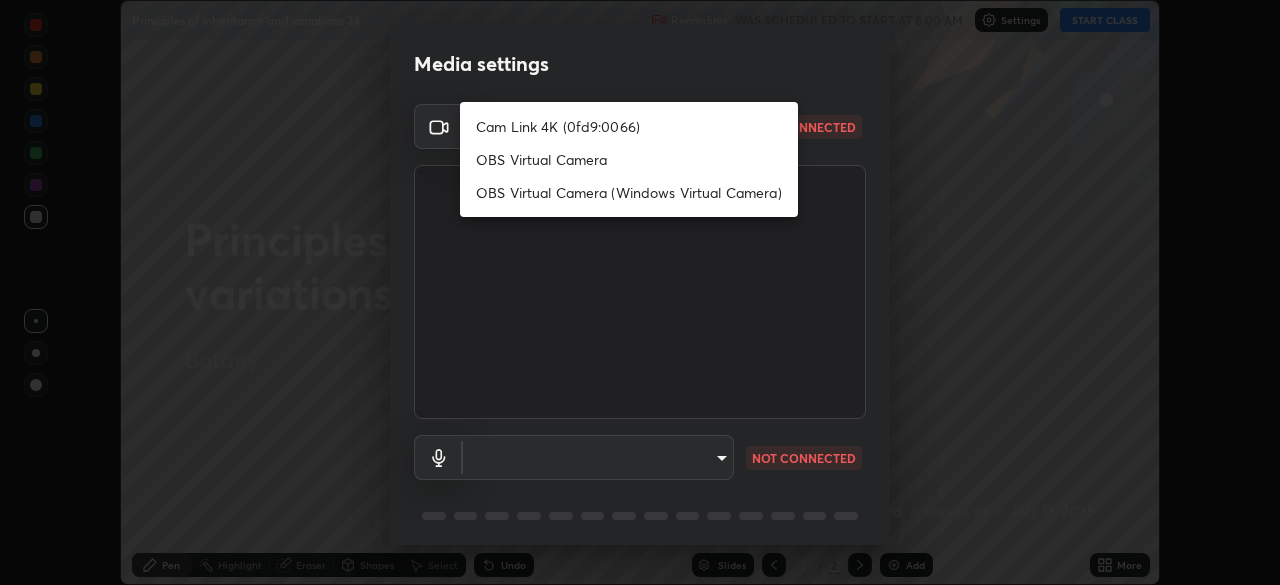 click on "Cam Link 4K (0fd9:0066)" at bounding box center [629, 126] 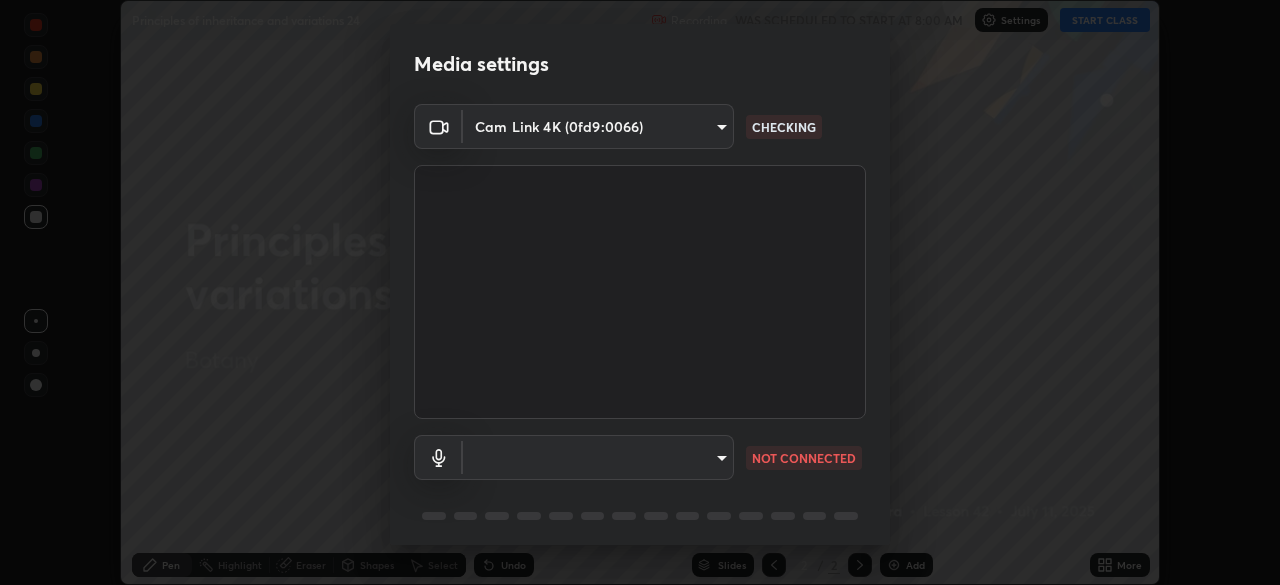 scroll, scrollTop: 71, scrollLeft: 0, axis: vertical 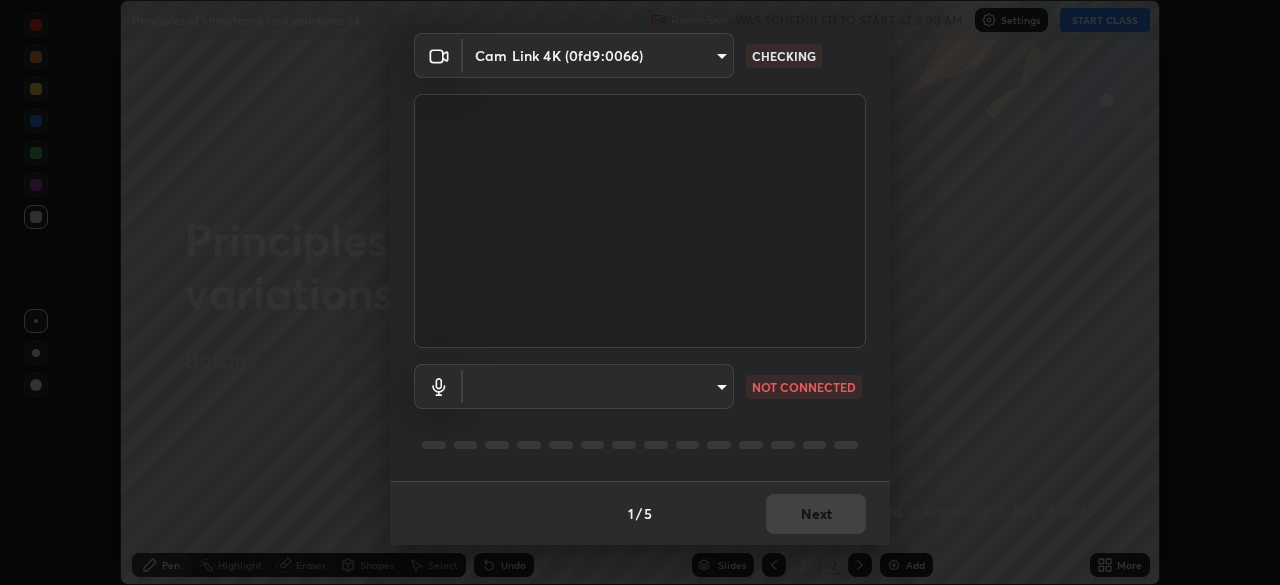 click on "Erase all Principles of inheritance and variations 24 Recording WAS SCHEDULED TO START AT  8:00 AM Settings START CLASS Setting up your live class Principles of inheritance and variations 24 • L42 of Botany [PERSON_NAME] Pen Highlight Eraser Shapes Select Undo Slides 2 / 2 Add More No doubts shared Encourage your learners to ask a doubt for better clarity Report an issue Reason for reporting Buffering Chat not working Audio - Video sync issue Educator video quality low ​ Attach an image Report Media settings Cam Link 4K (0fd9:0066) 29f8db29a15b5f4292797c9e176c9214eeb2e86a880ab91c870daad18966dbb1 CHECKING ​ NOT CONNECTED 1 / 5 Next" at bounding box center [640, 292] 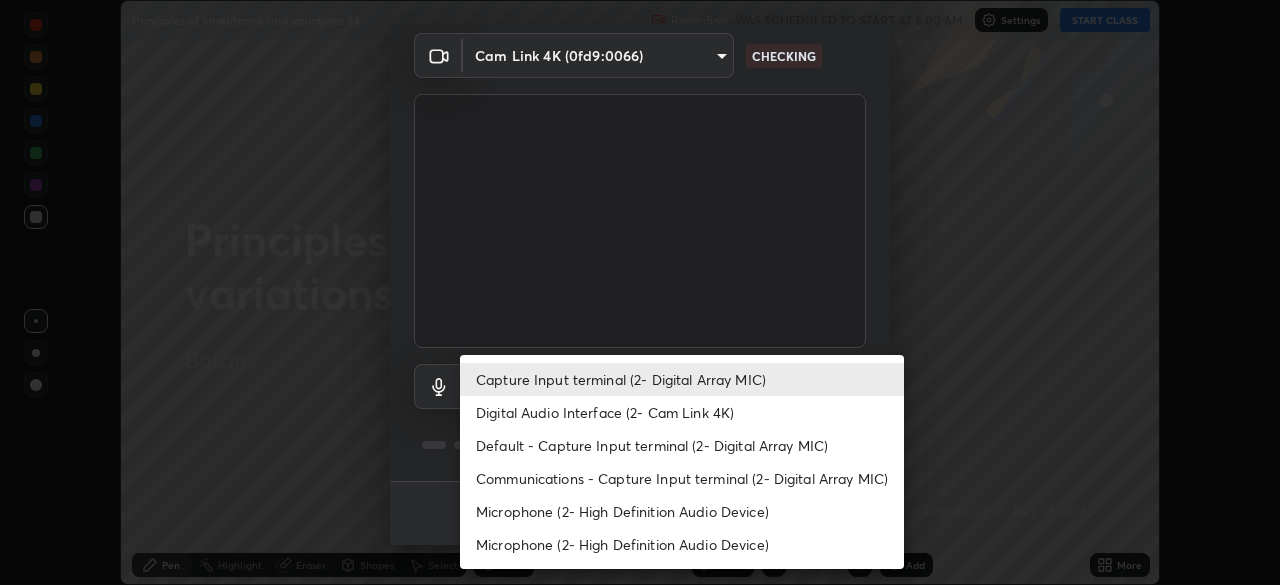 click on "Microphone (2- High Definition Audio Device)" at bounding box center (682, 511) 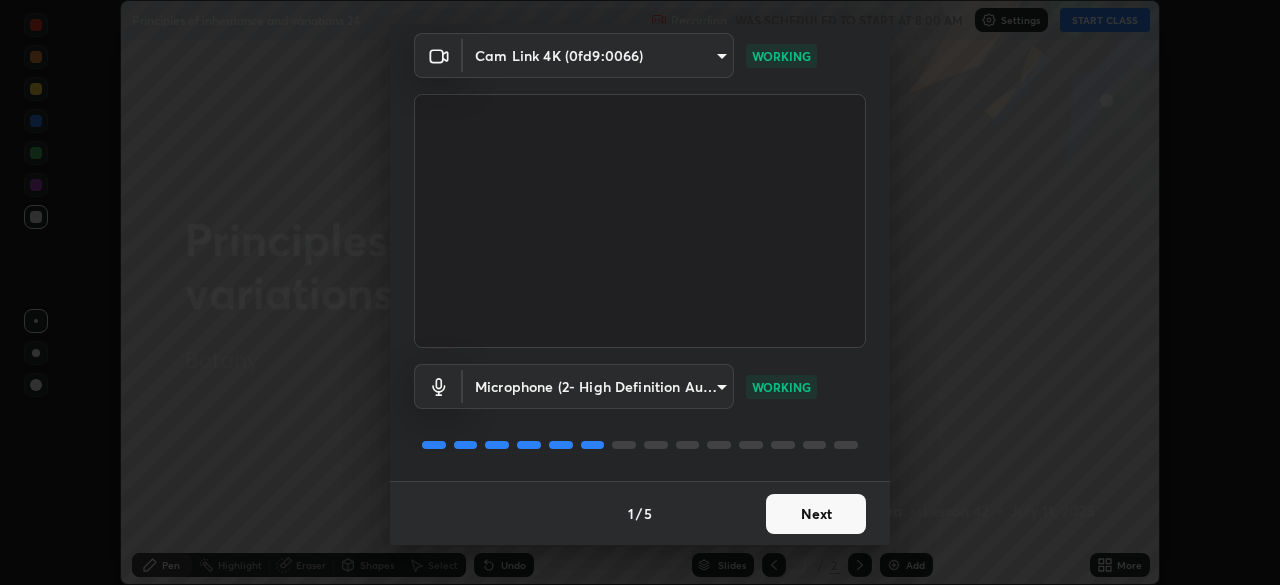 click on "Next" at bounding box center [816, 514] 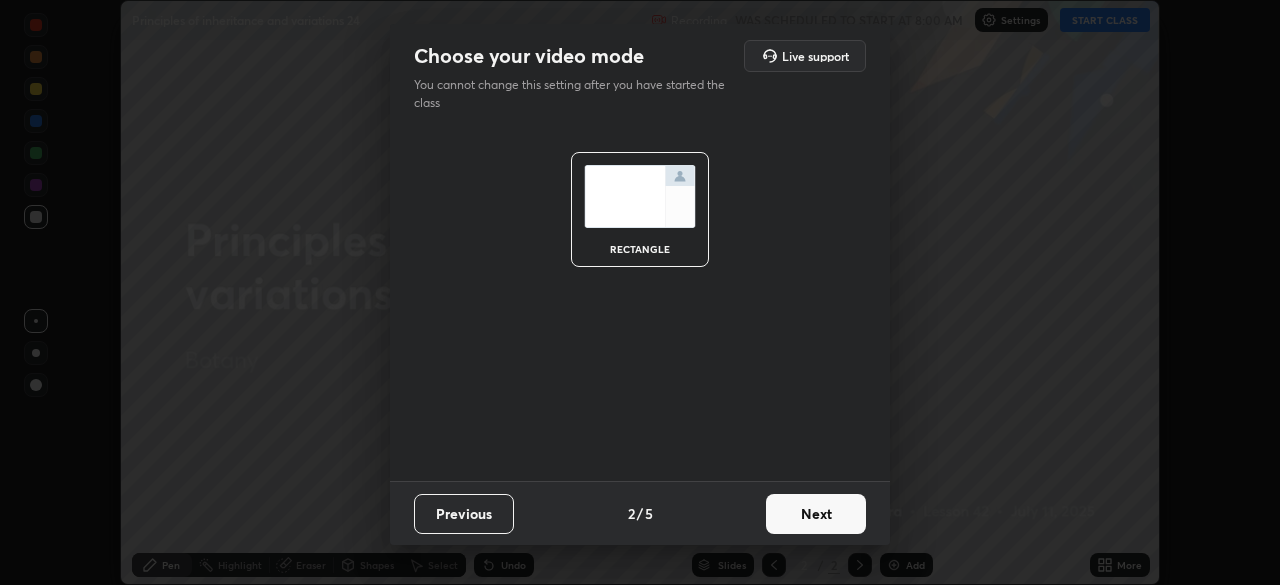 scroll, scrollTop: 0, scrollLeft: 0, axis: both 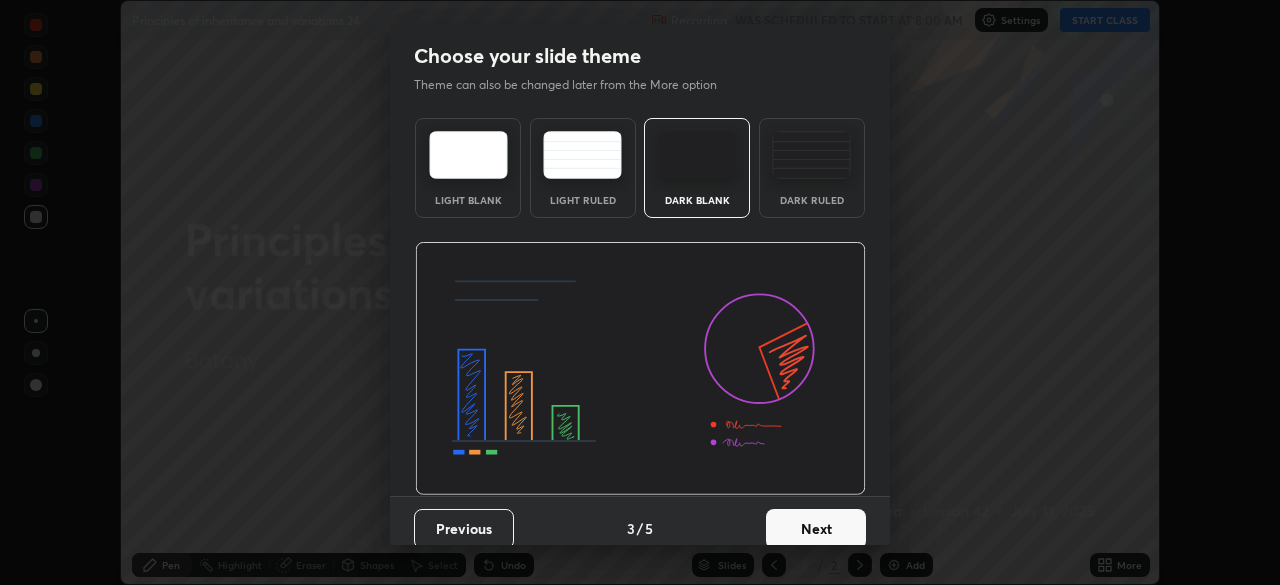 click on "Next" at bounding box center [816, 529] 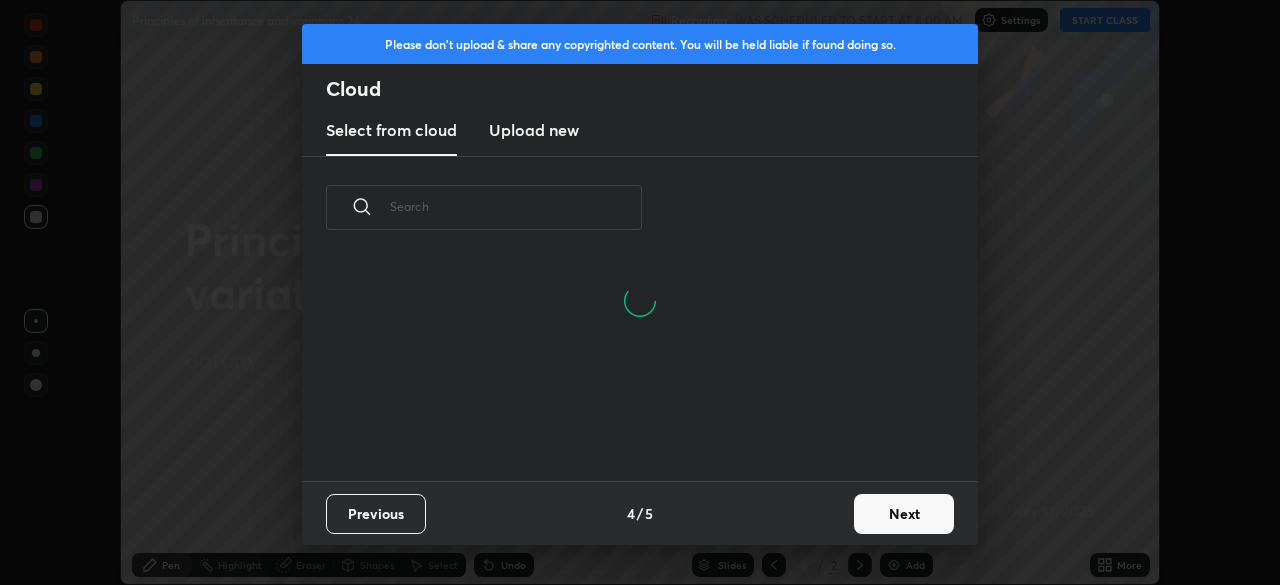 click at bounding box center [516, 206] 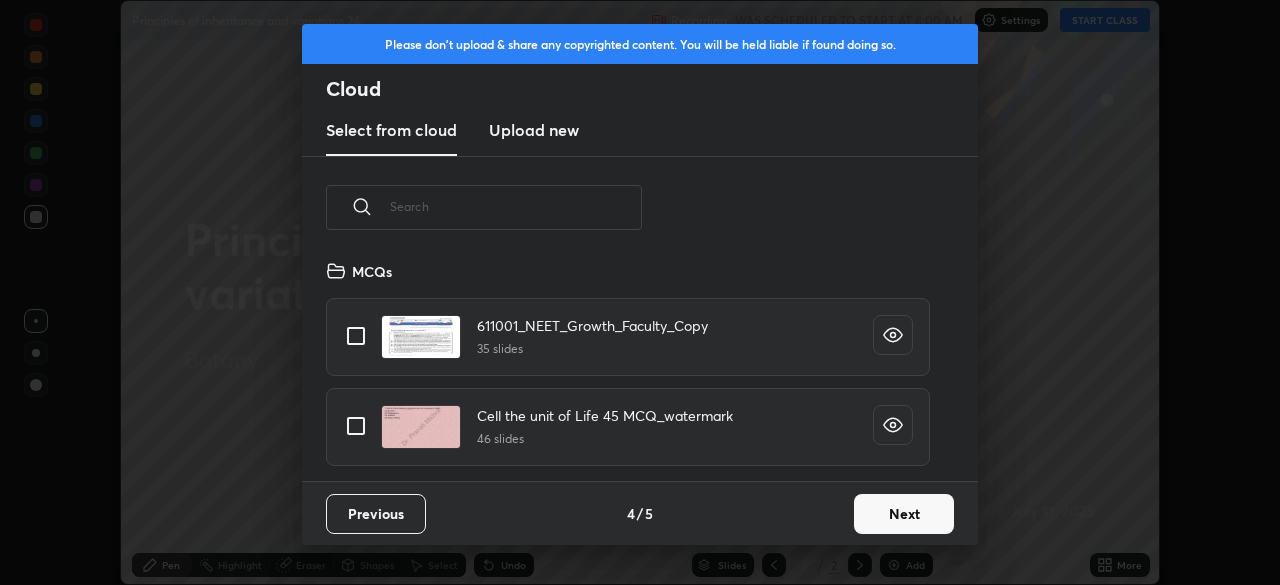 scroll, scrollTop: 7, scrollLeft: 11, axis: both 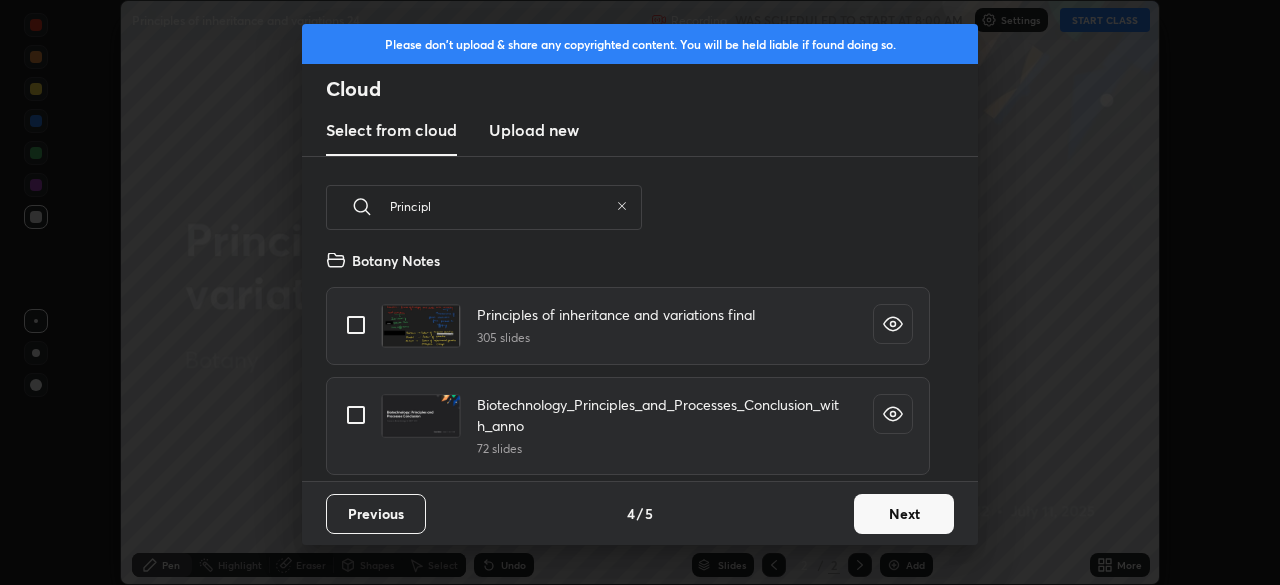 type on "Principl" 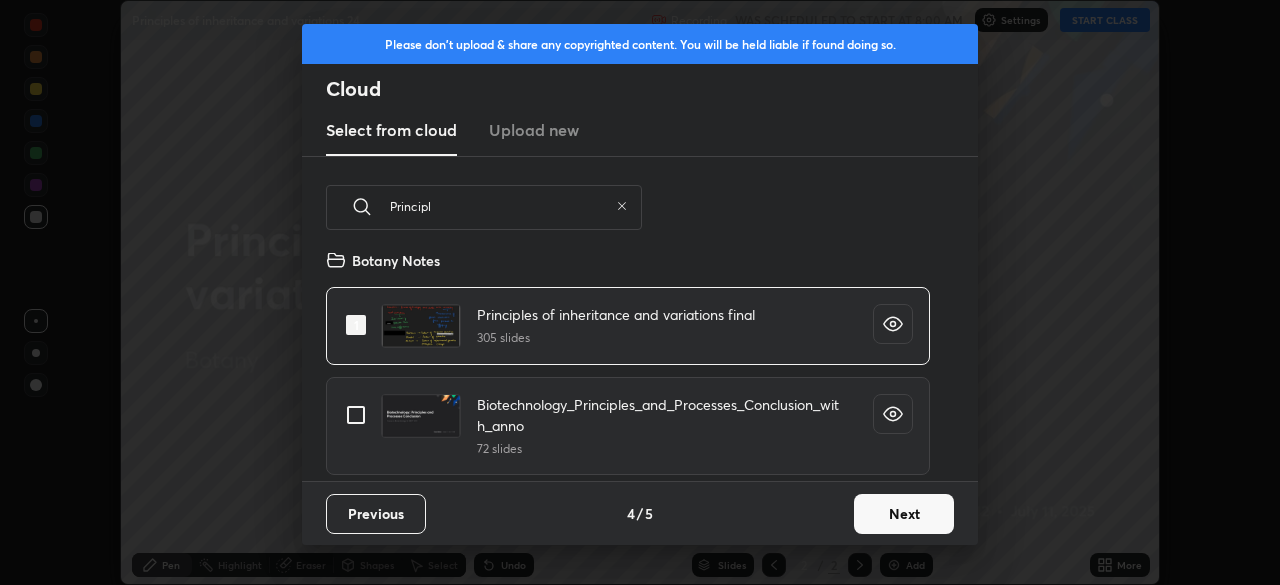 click on "Next" at bounding box center [904, 514] 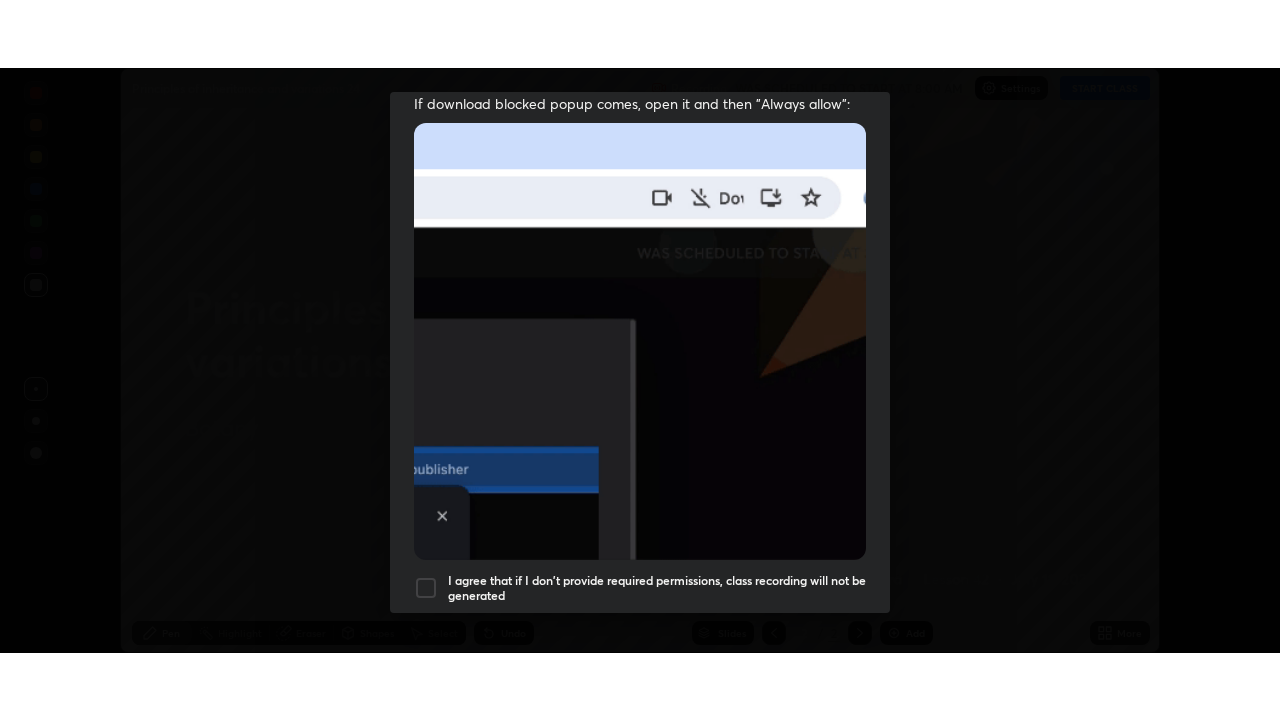 scroll, scrollTop: 479, scrollLeft: 0, axis: vertical 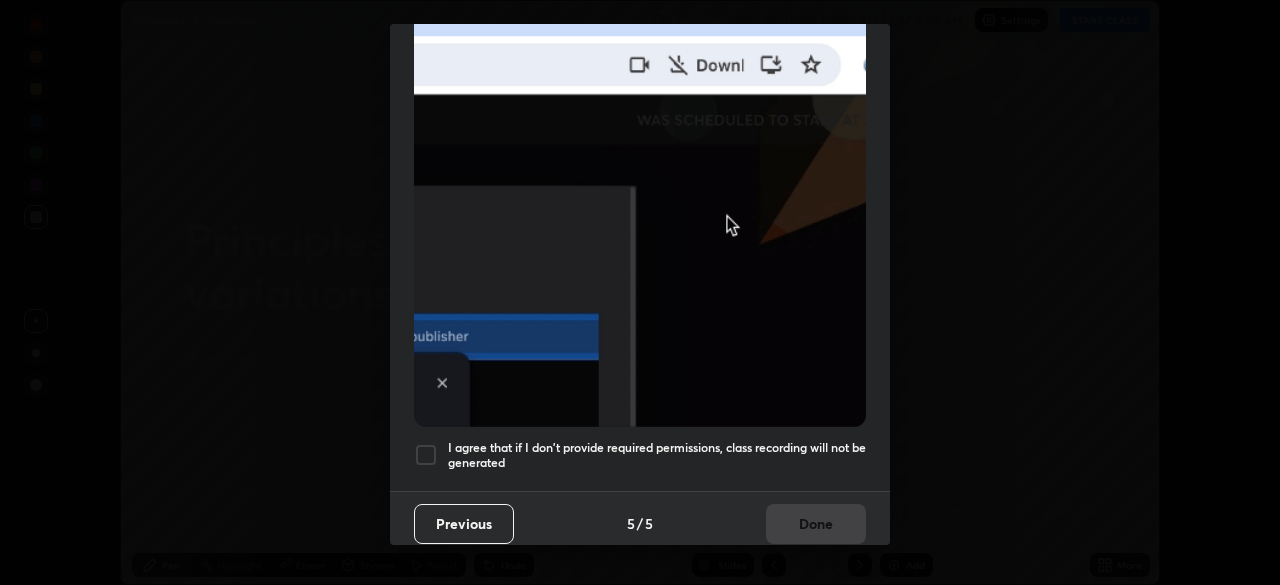 click at bounding box center (426, 455) 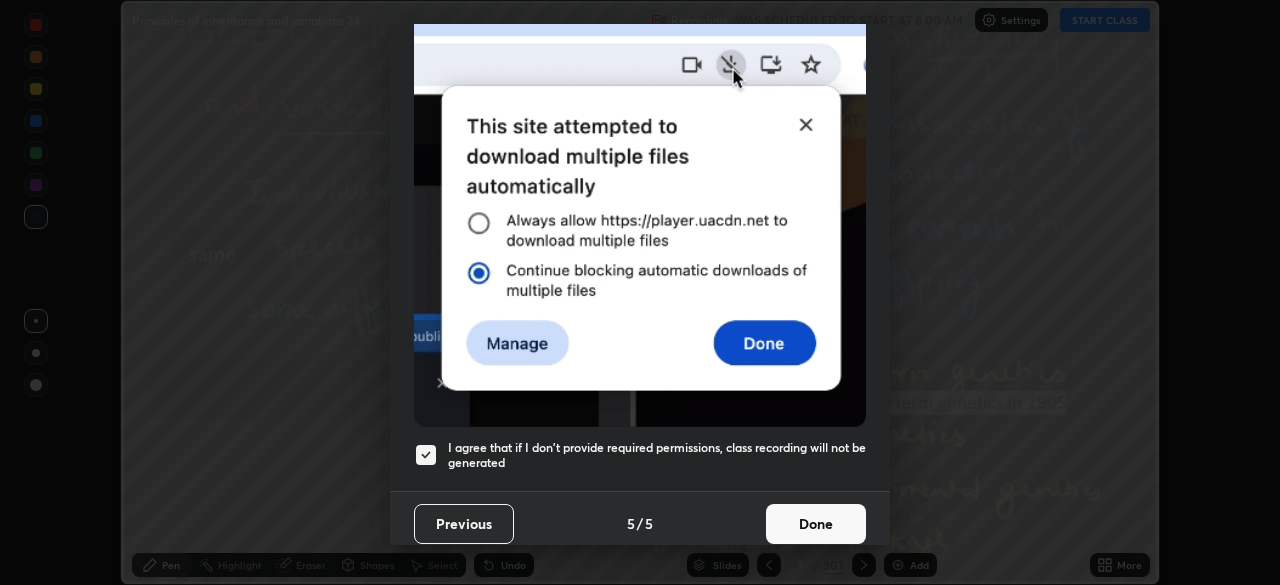 click on "Done" at bounding box center [816, 524] 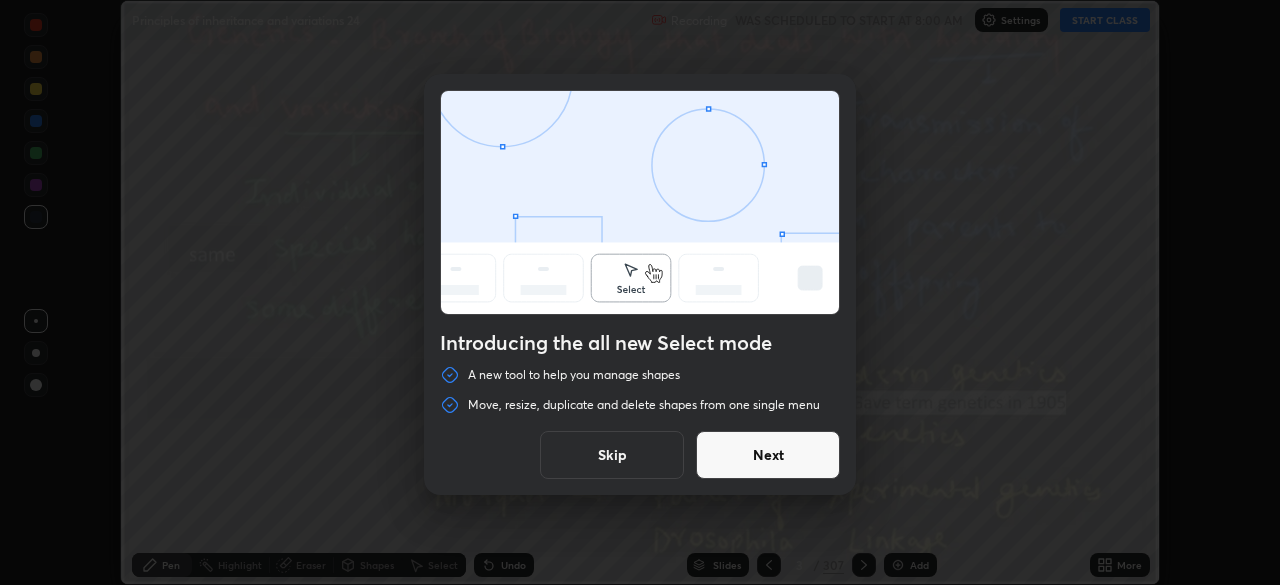 click on "Introducing the all new Select mode A new tool to help you manage shapes Move, resize, duplicate and delete shapes from one single menu Skip Next" at bounding box center [640, 292] 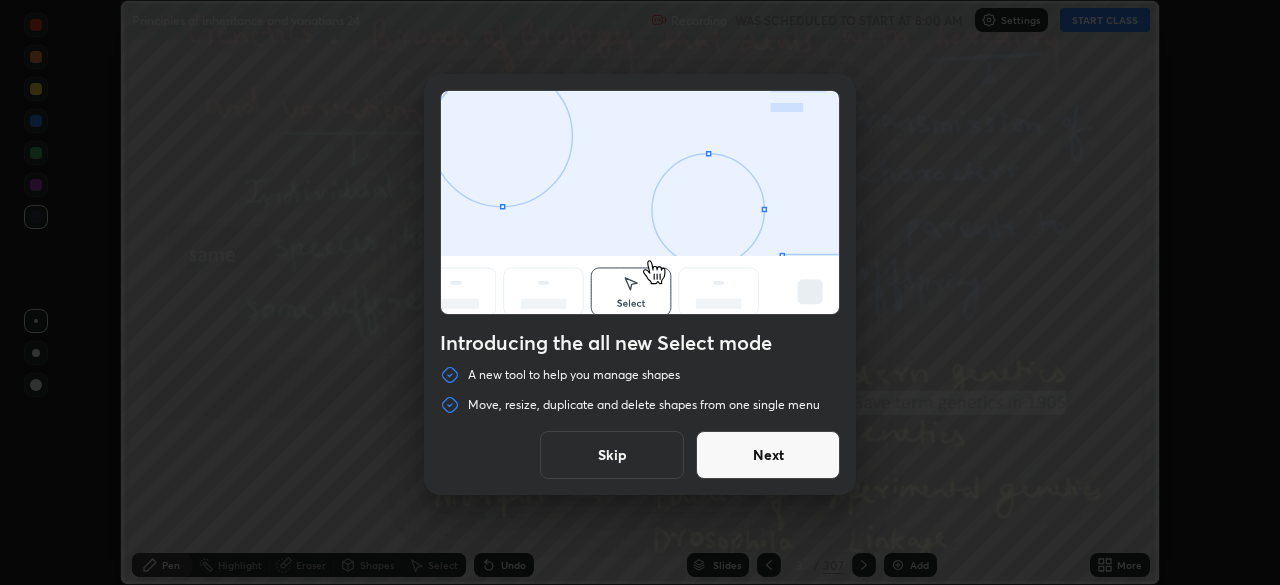 click on "Next" at bounding box center (768, 455) 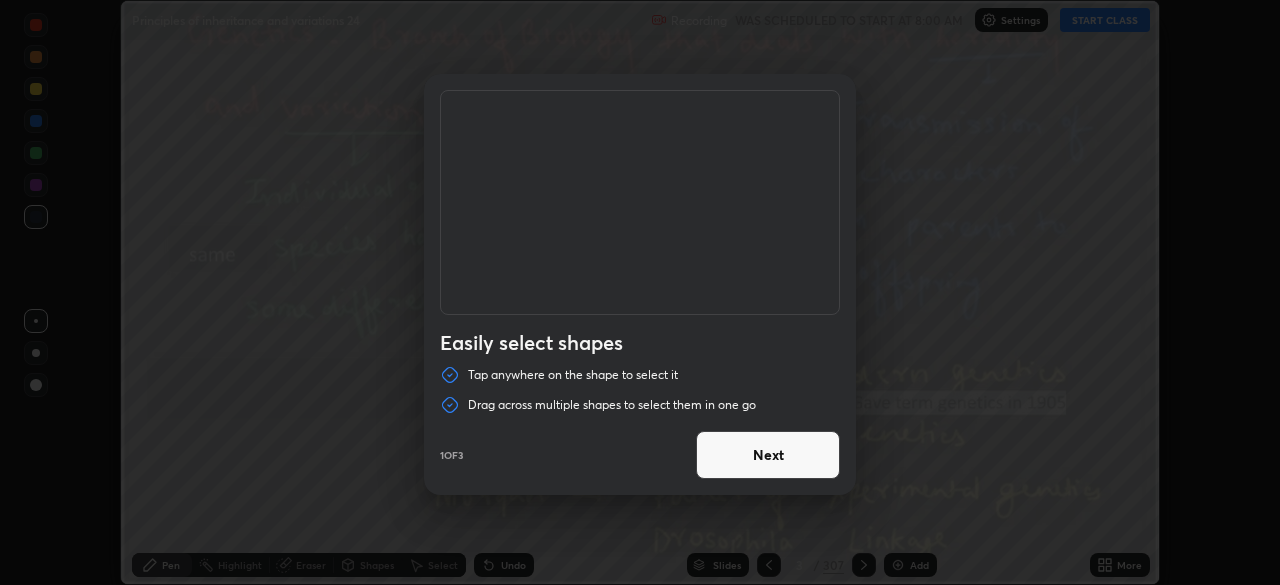 click on "Next" at bounding box center [768, 455] 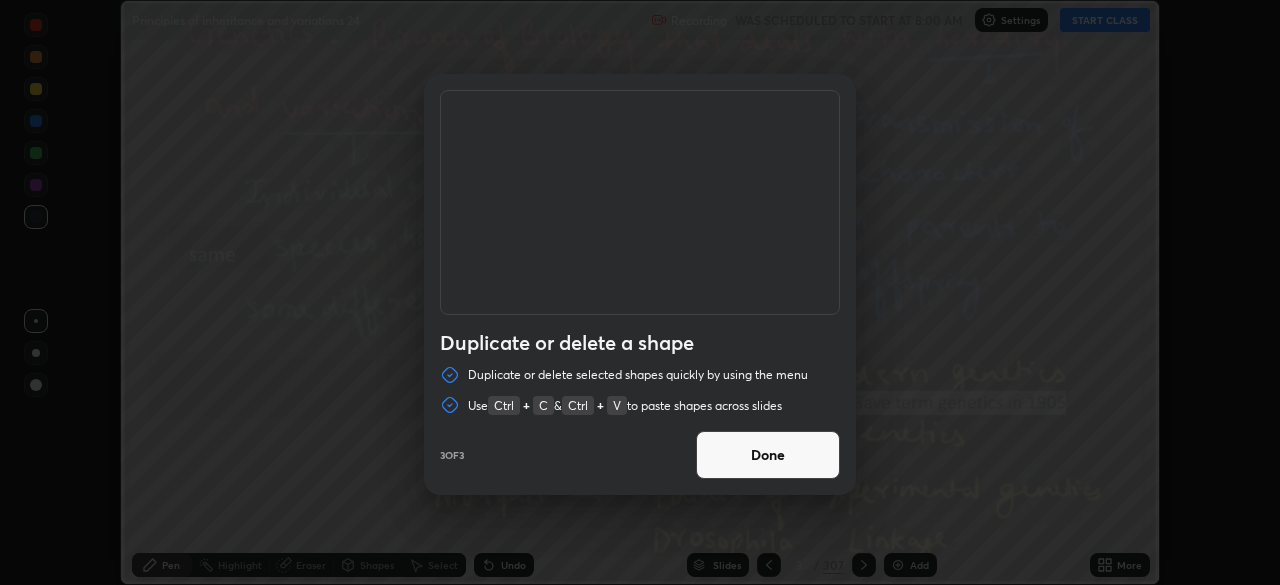 click on "Done" at bounding box center [768, 455] 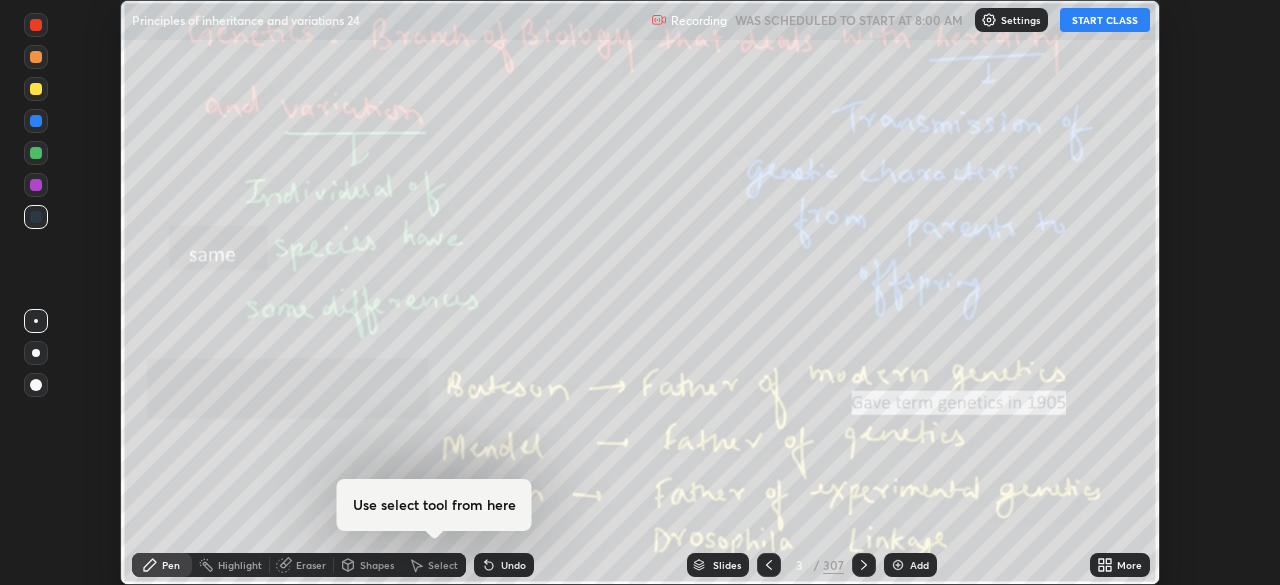 click on "START CLASS" at bounding box center (1105, 20) 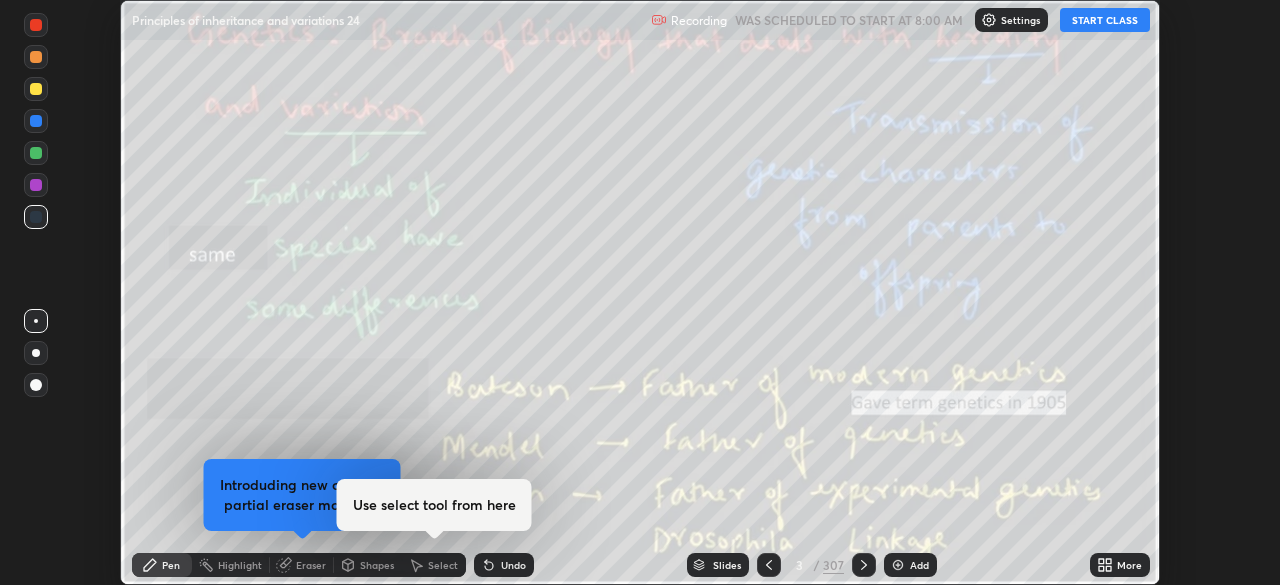 click 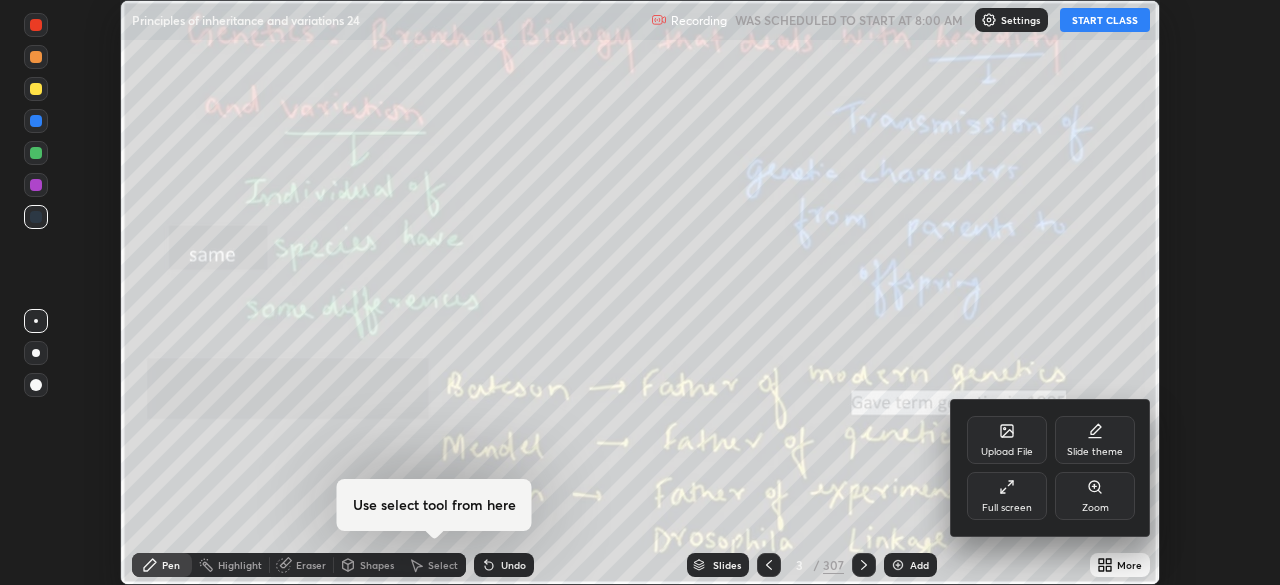 click on "Full screen" at bounding box center [1007, 496] 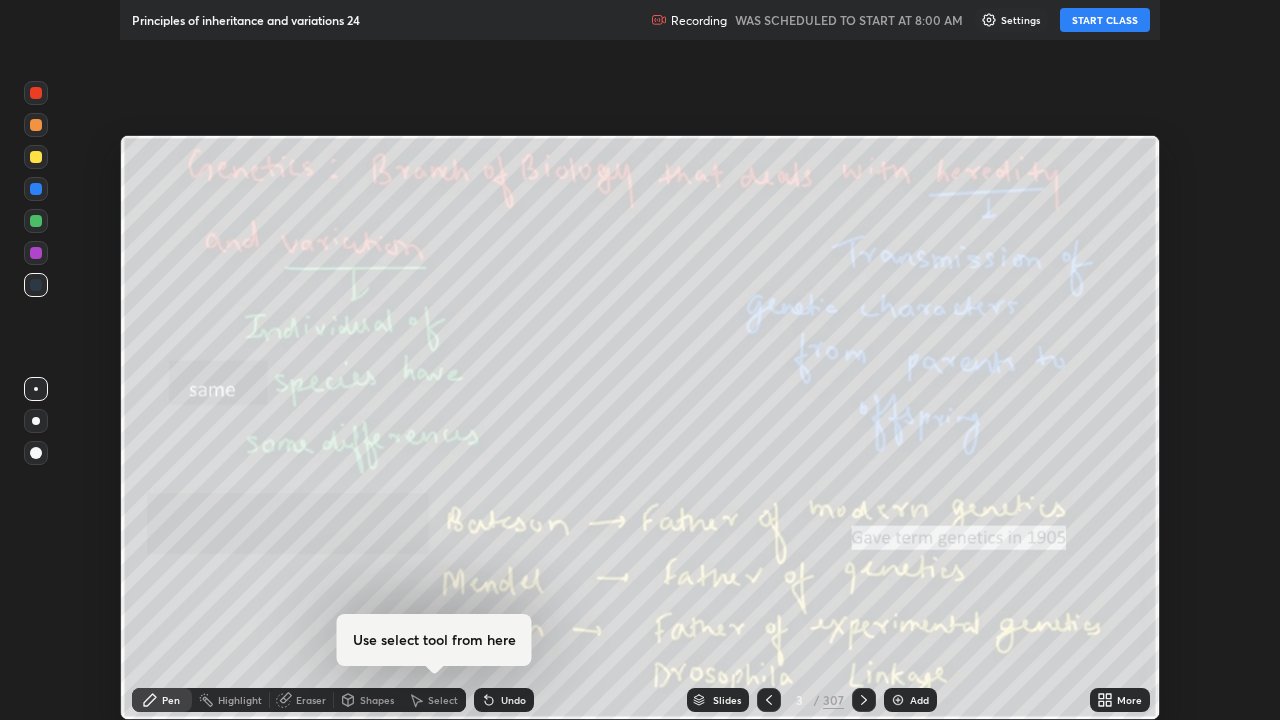 scroll, scrollTop: 99280, scrollLeft: 98720, axis: both 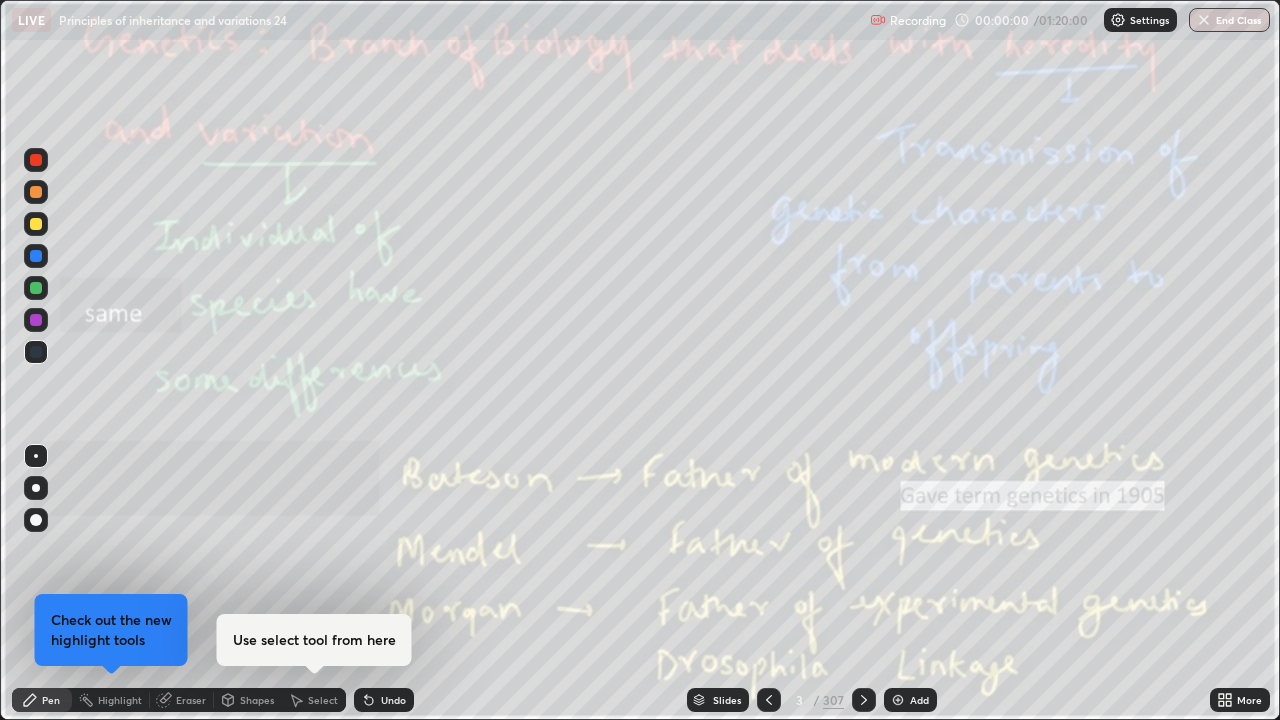 click on "307" at bounding box center (833, 700) 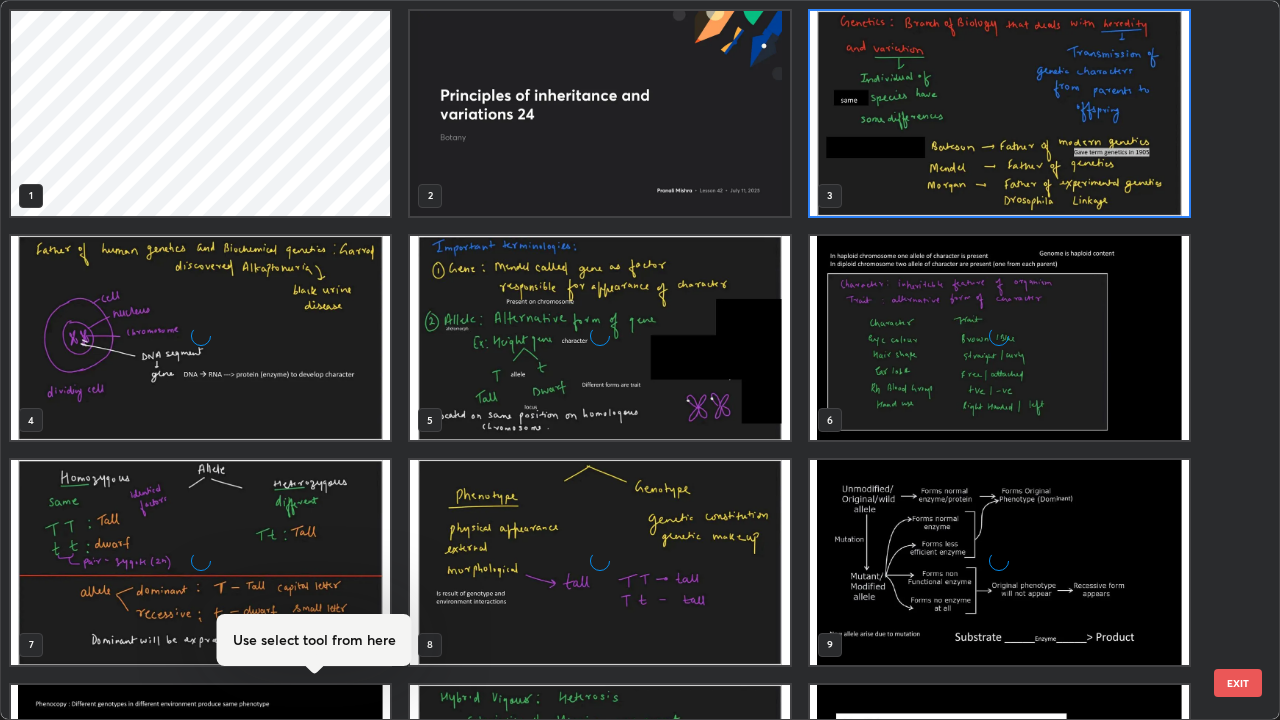 scroll, scrollTop: 7, scrollLeft: 11, axis: both 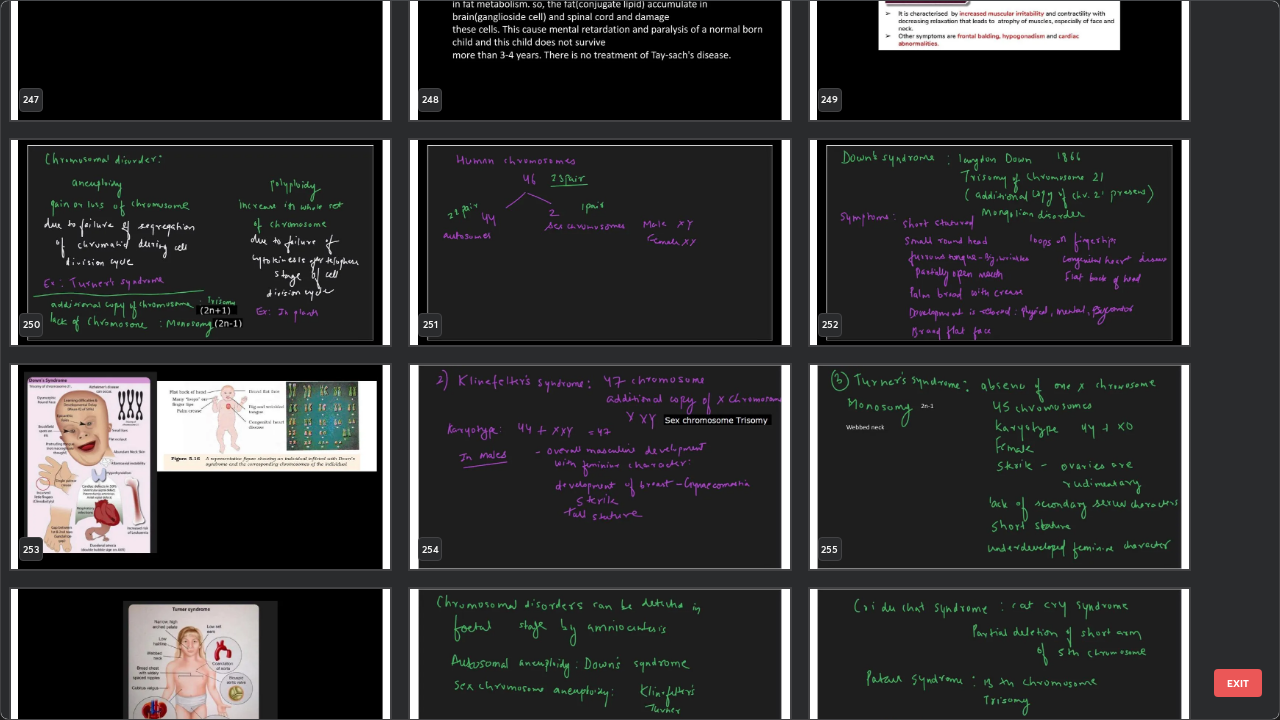 click at bounding box center [999, 242] 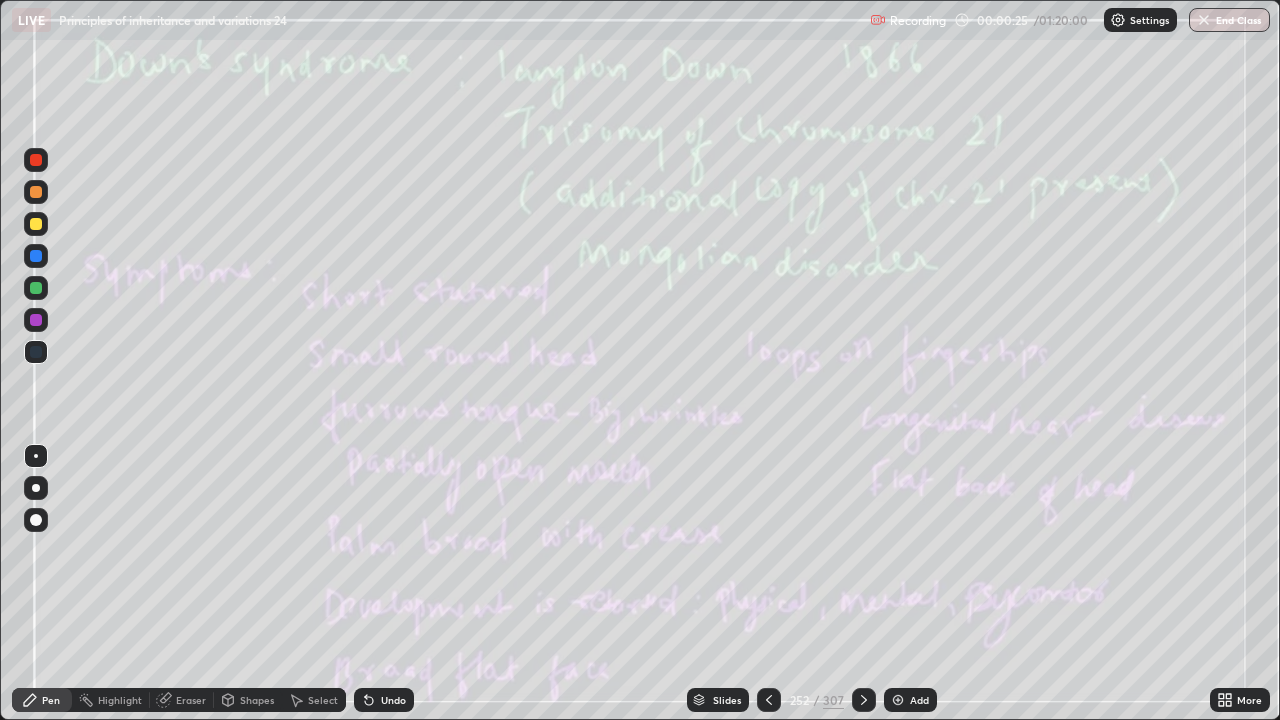 click at bounding box center [36, 224] 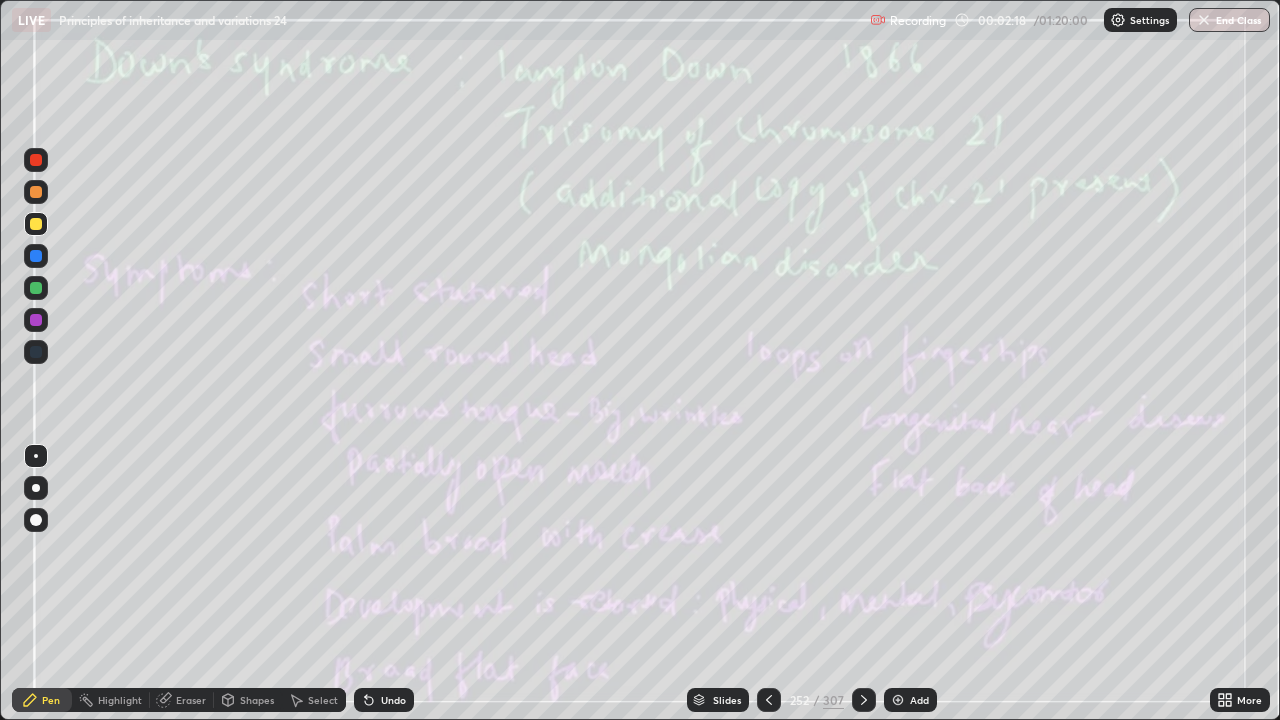 click on "Eraser" at bounding box center [191, 700] 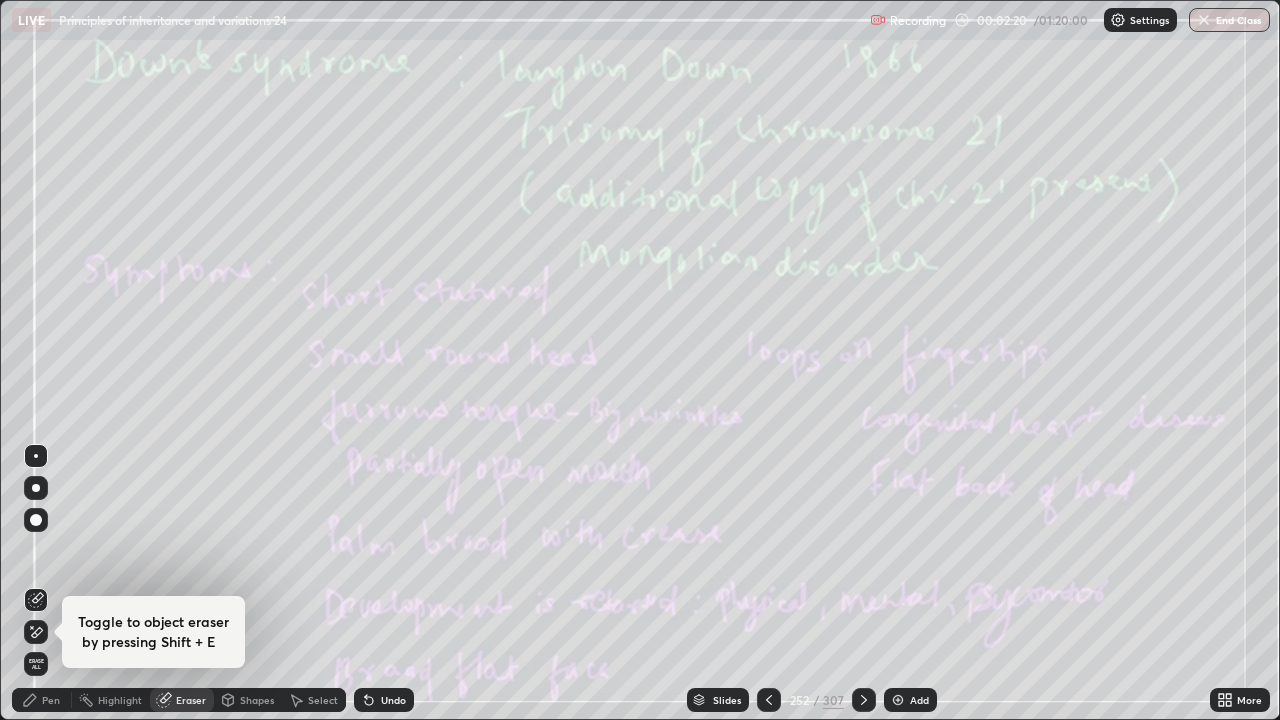 click on "Erase all" at bounding box center [36, 664] 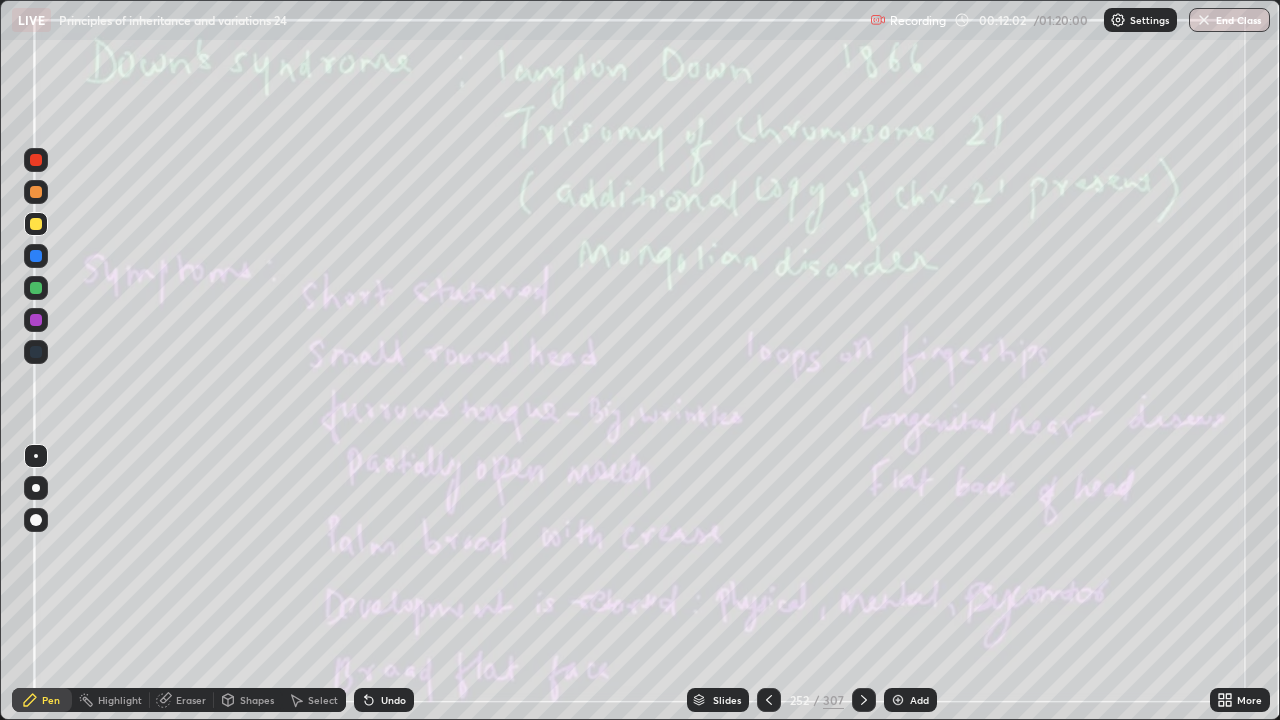 click on "Eraser" at bounding box center (191, 700) 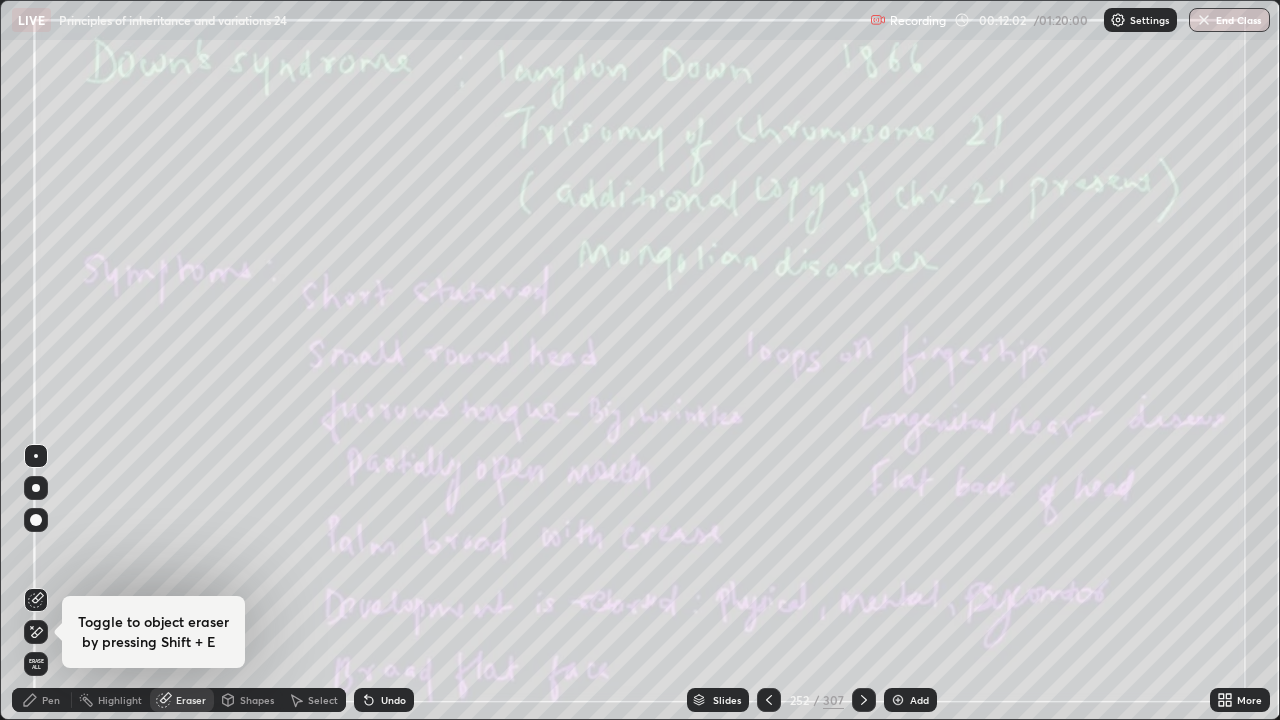 click on "Erase all" at bounding box center (36, 664) 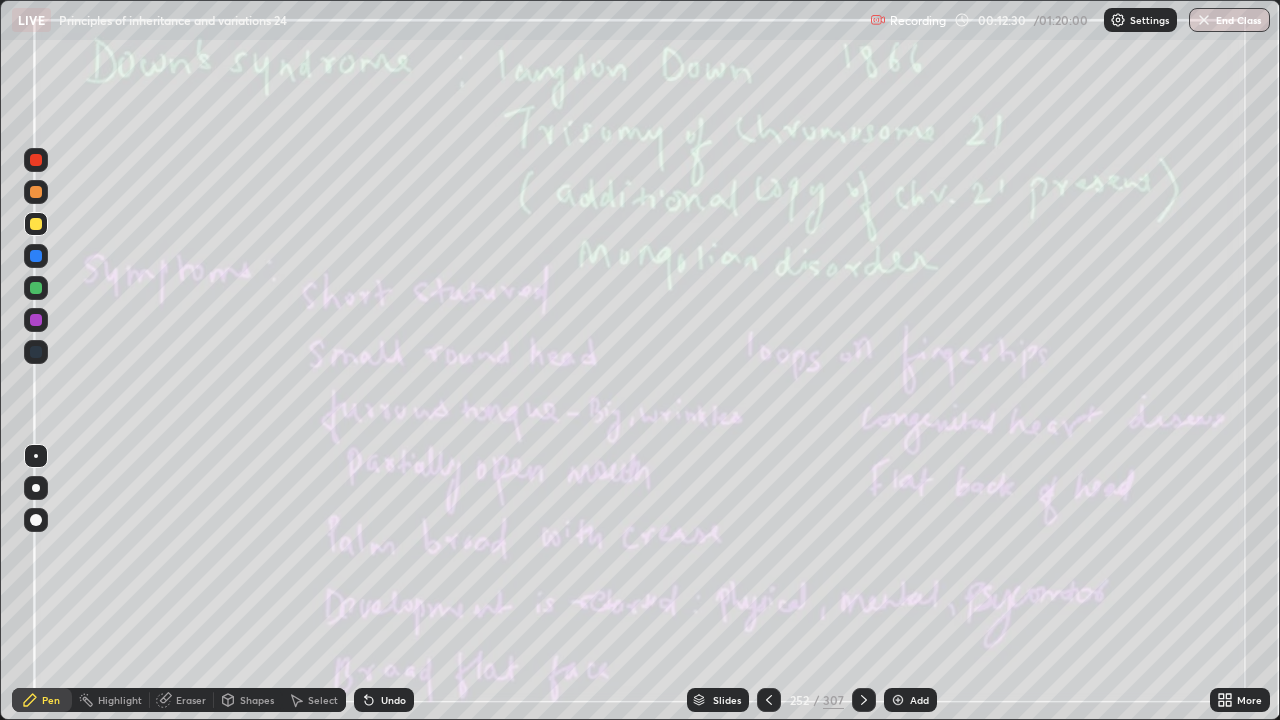 click on "More" at bounding box center (1240, 700) 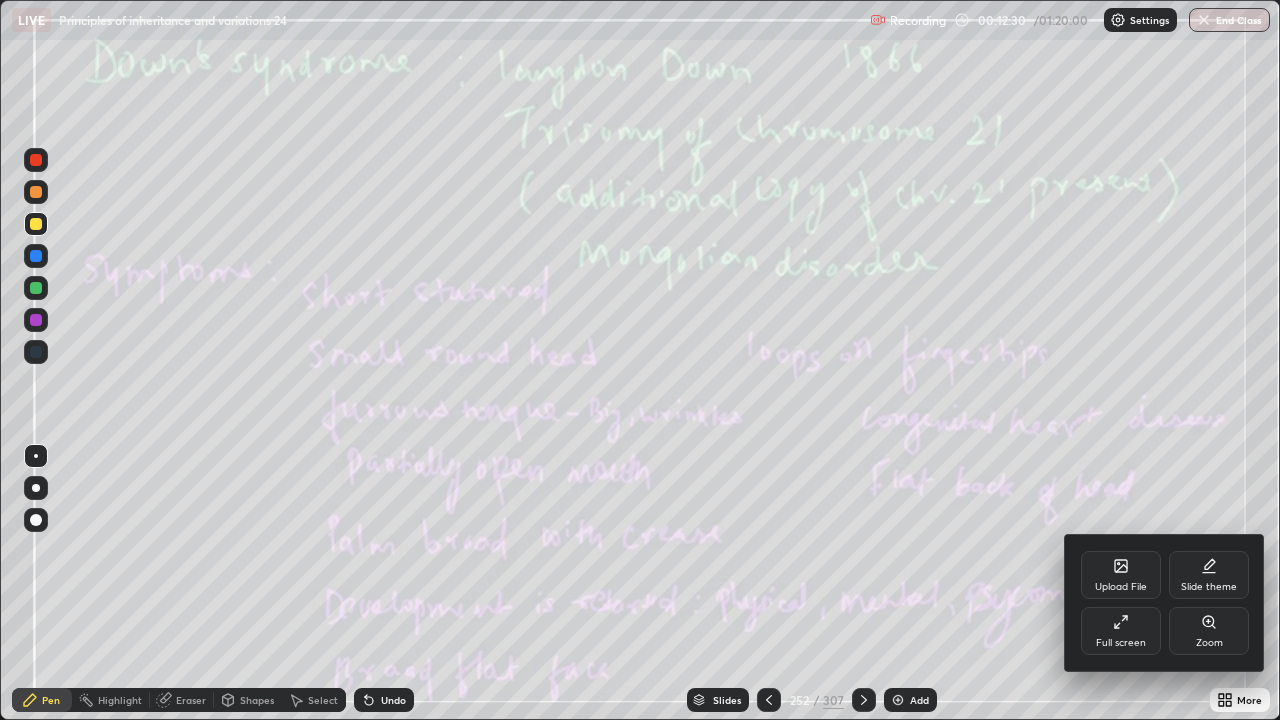 click on "Full screen" at bounding box center [1121, 631] 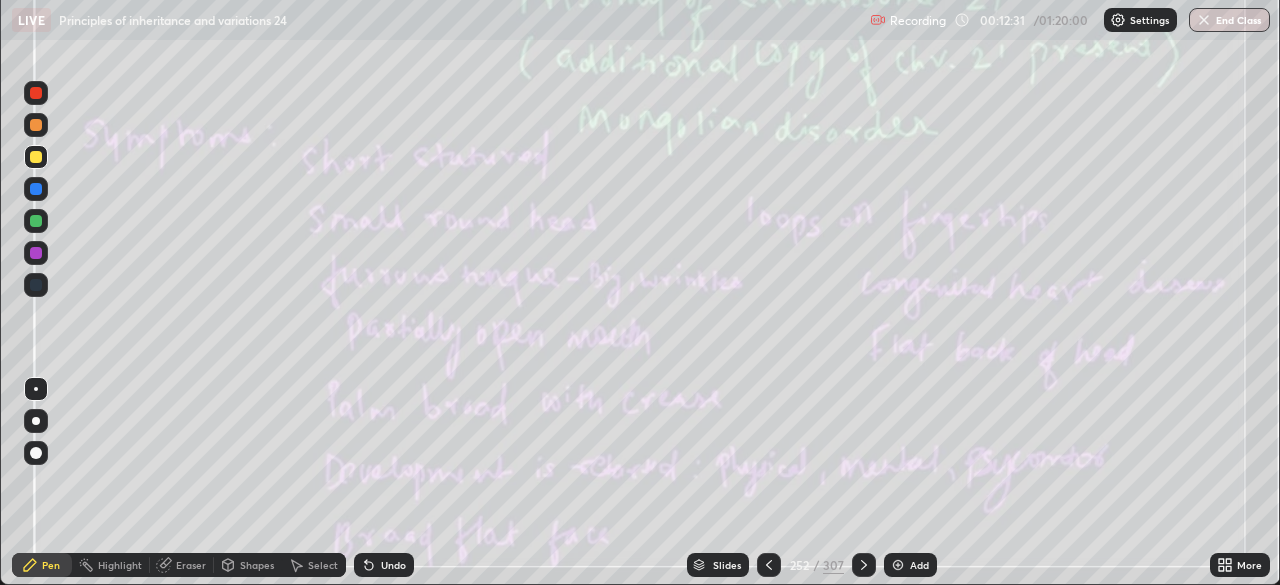 click on "More" at bounding box center (1249, 565) 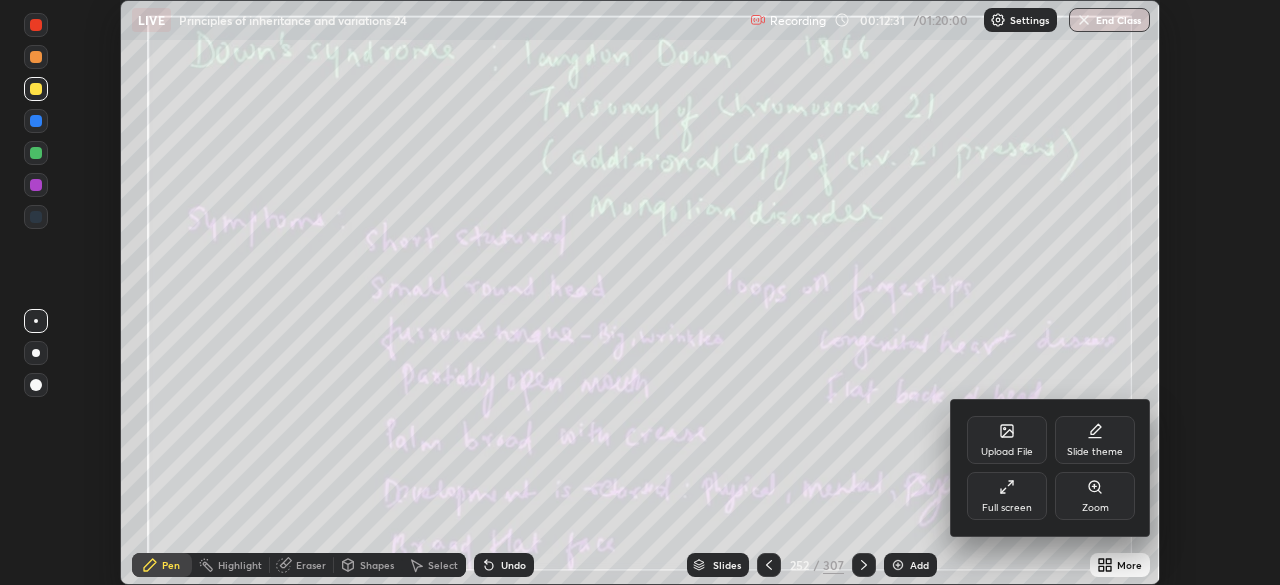 scroll, scrollTop: 585, scrollLeft: 1280, axis: both 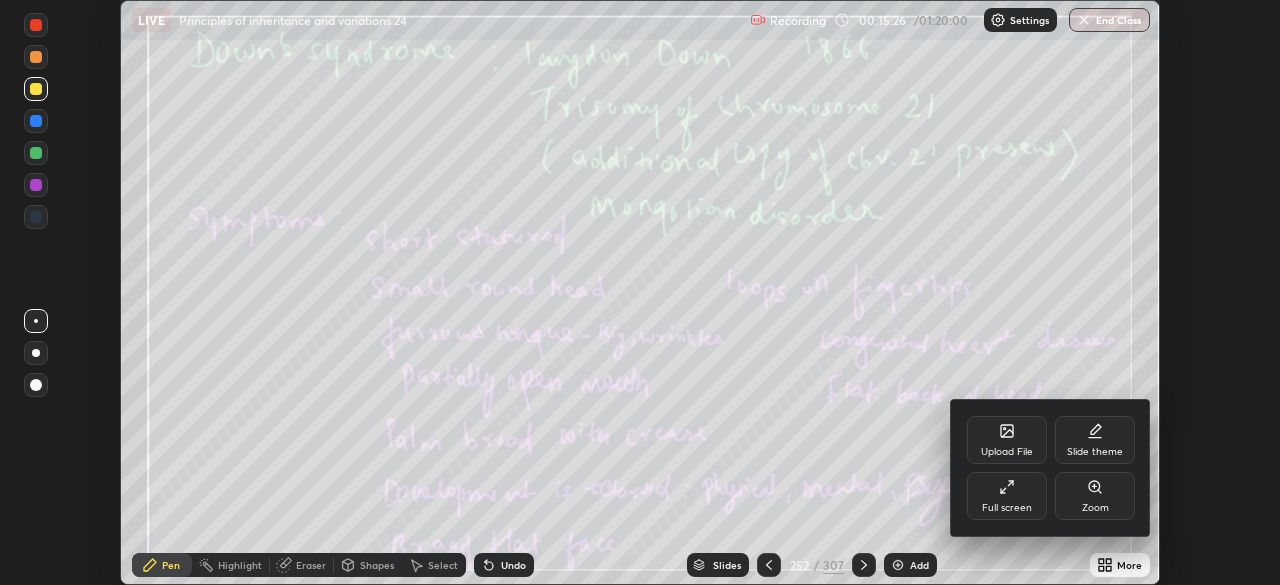 click at bounding box center [640, 292] 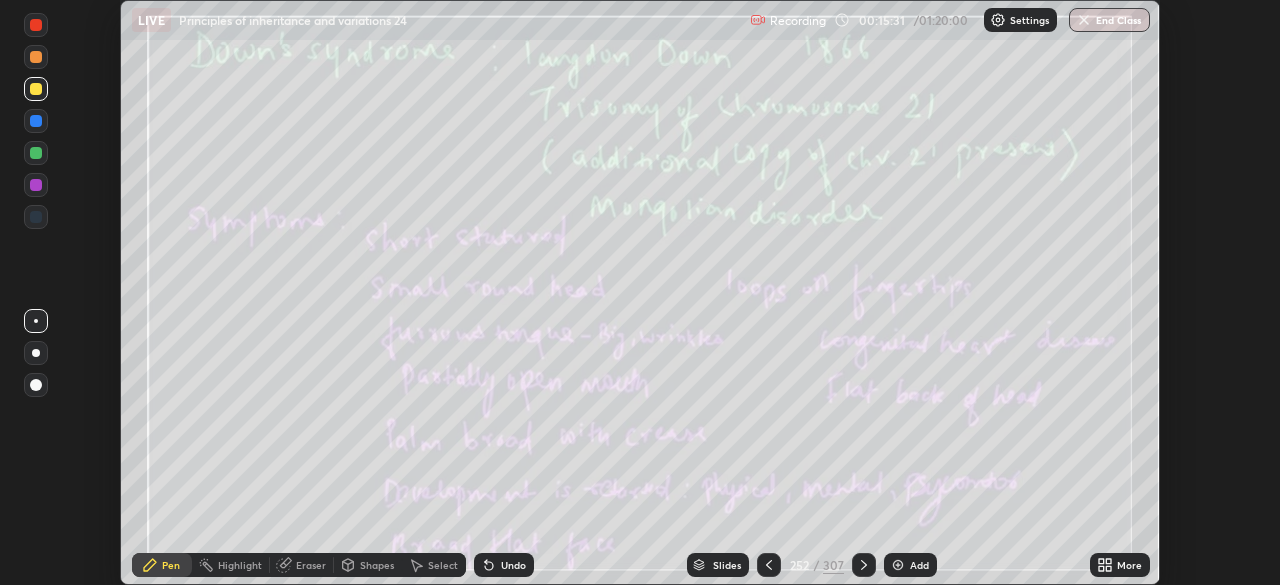 click 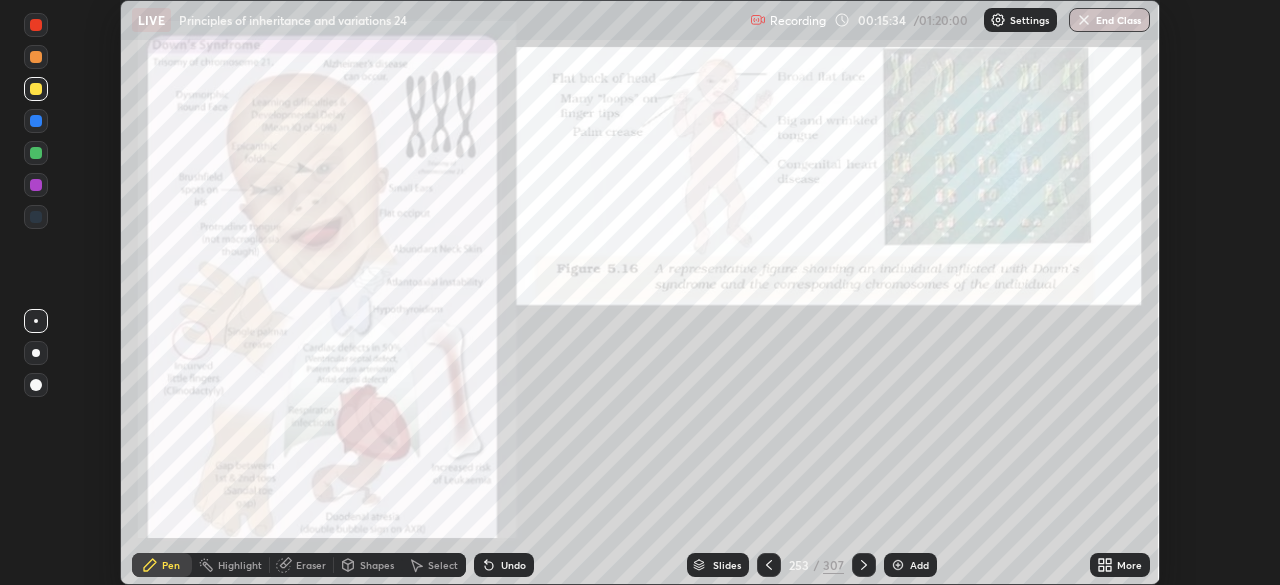 click on "More" at bounding box center (1120, 565) 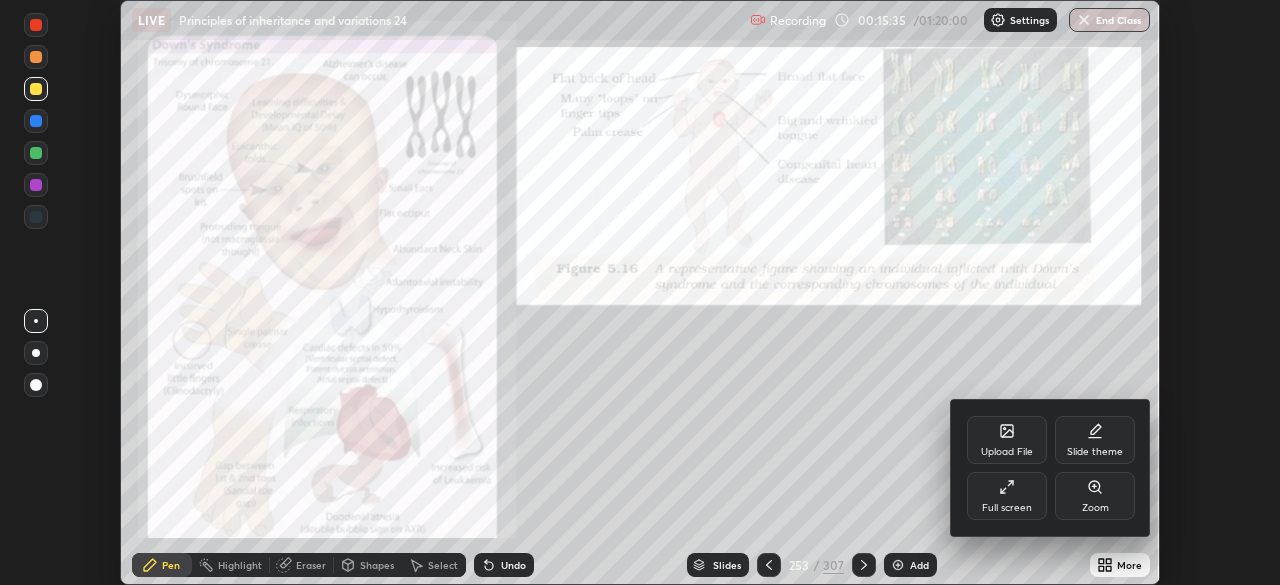 click on "Zoom" at bounding box center [1095, 496] 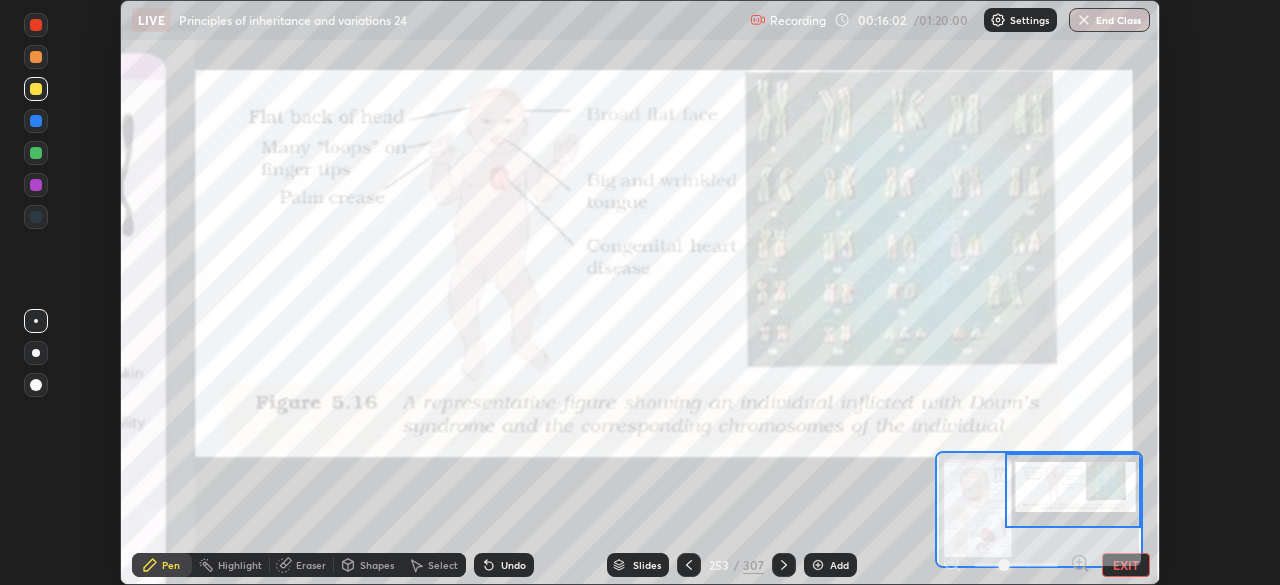 click on "EXIT" at bounding box center [1126, 565] 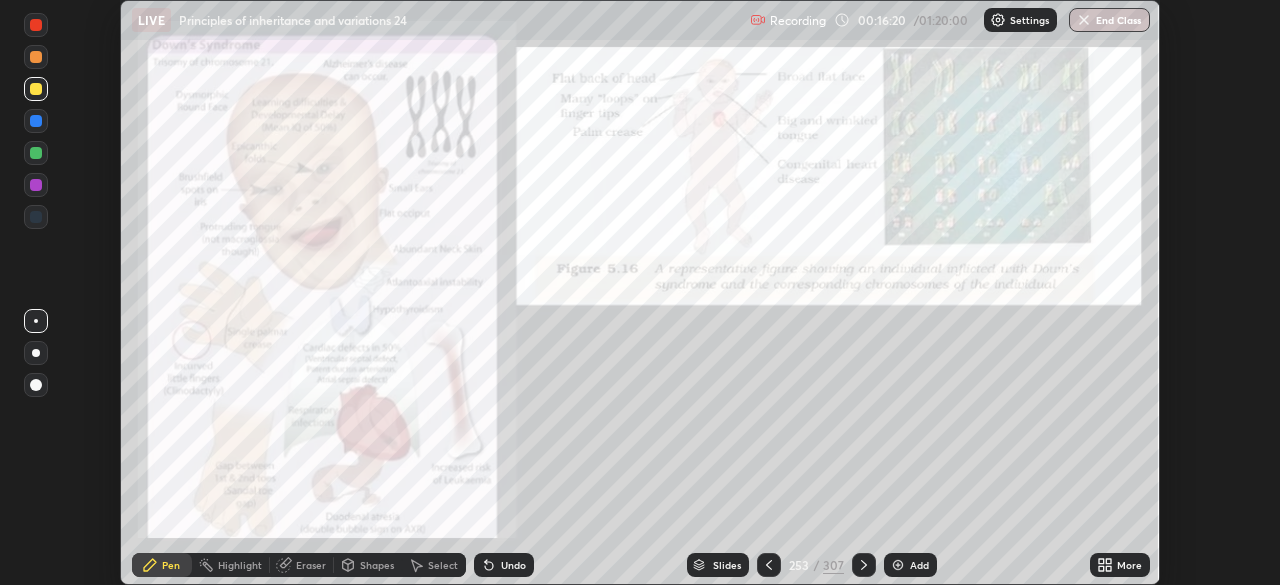 click 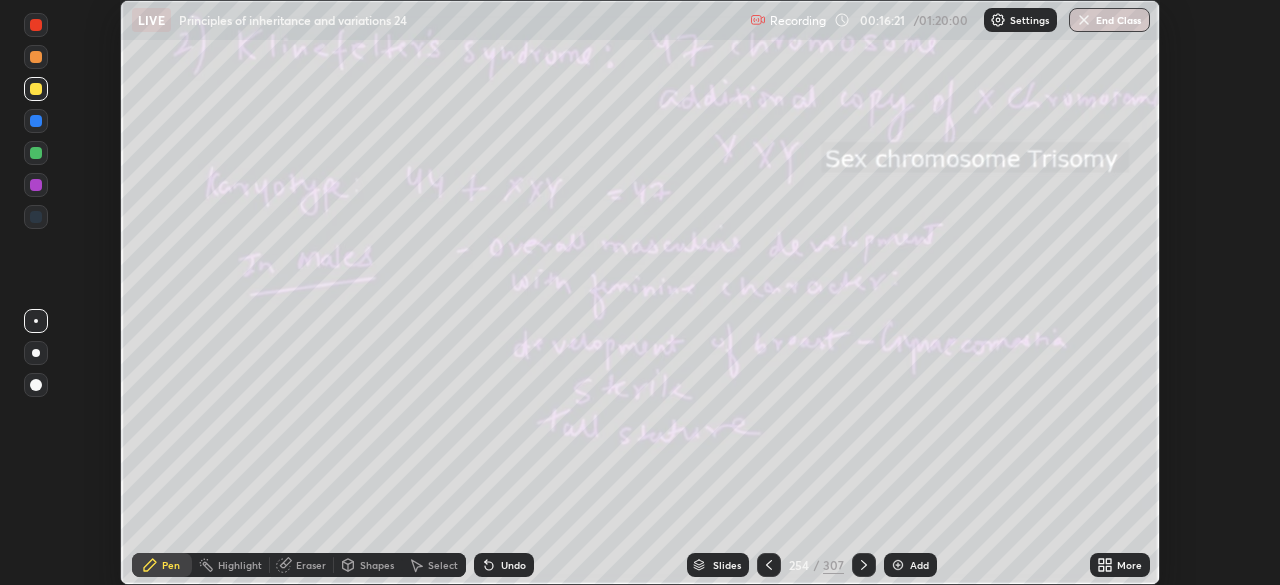 click on "More" at bounding box center (1120, 565) 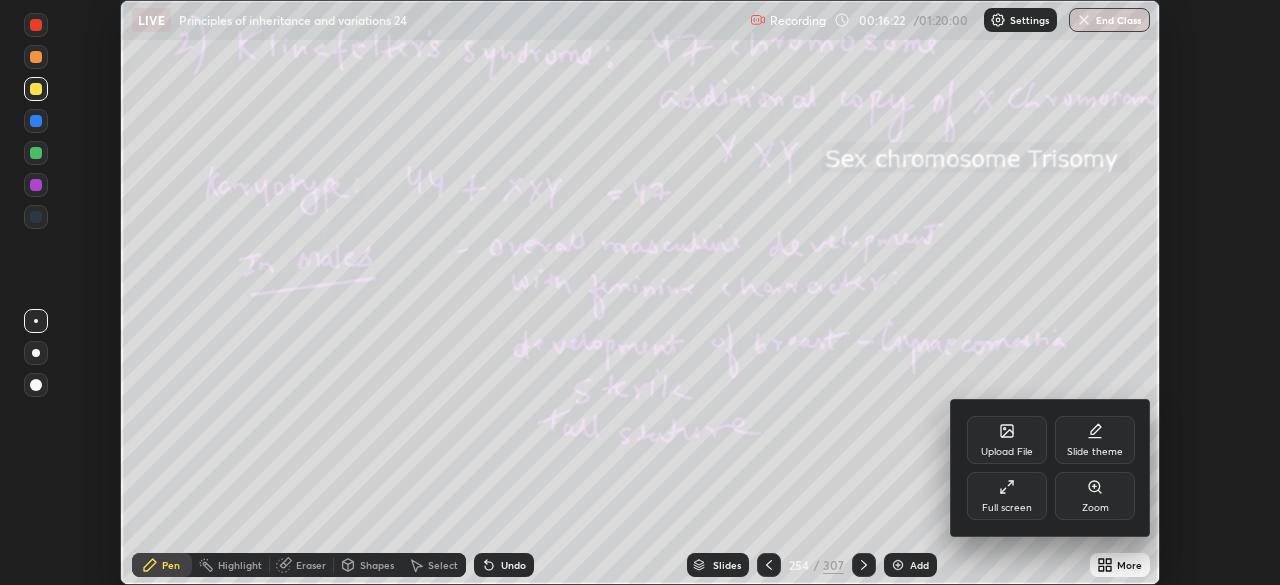 click on "Full screen" at bounding box center (1007, 496) 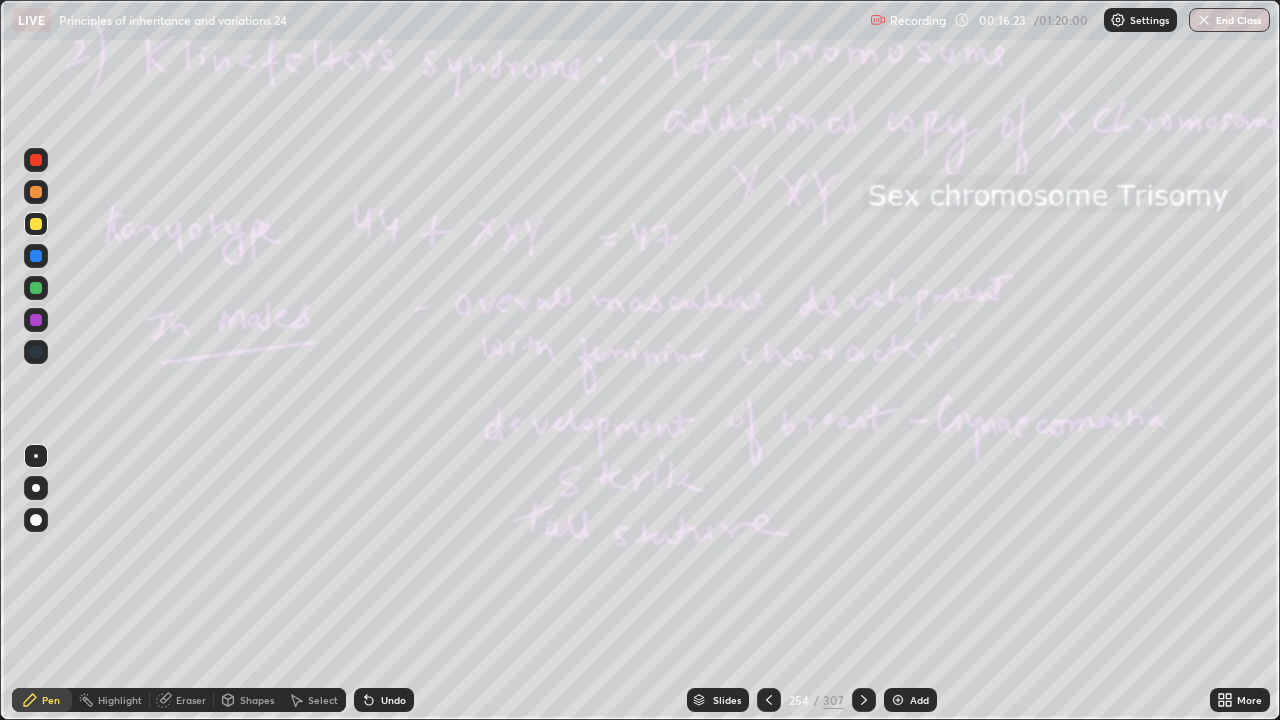 scroll, scrollTop: 99280, scrollLeft: 98720, axis: both 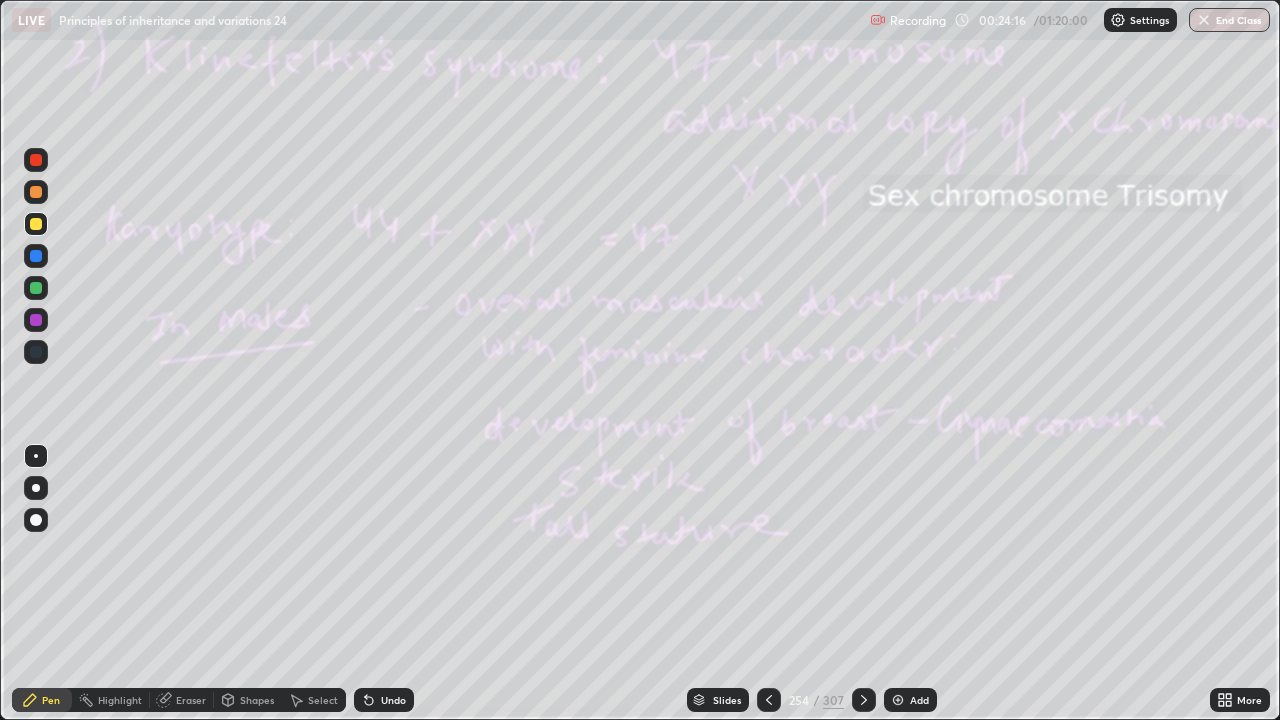 click 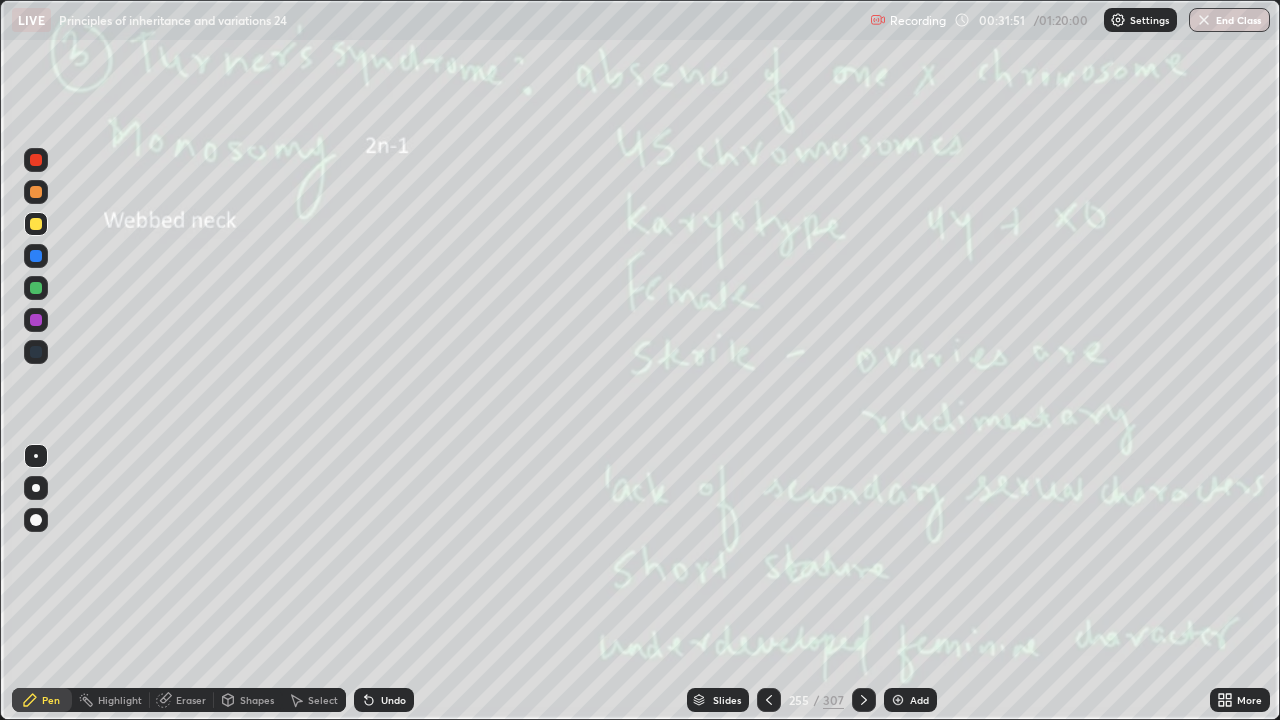click 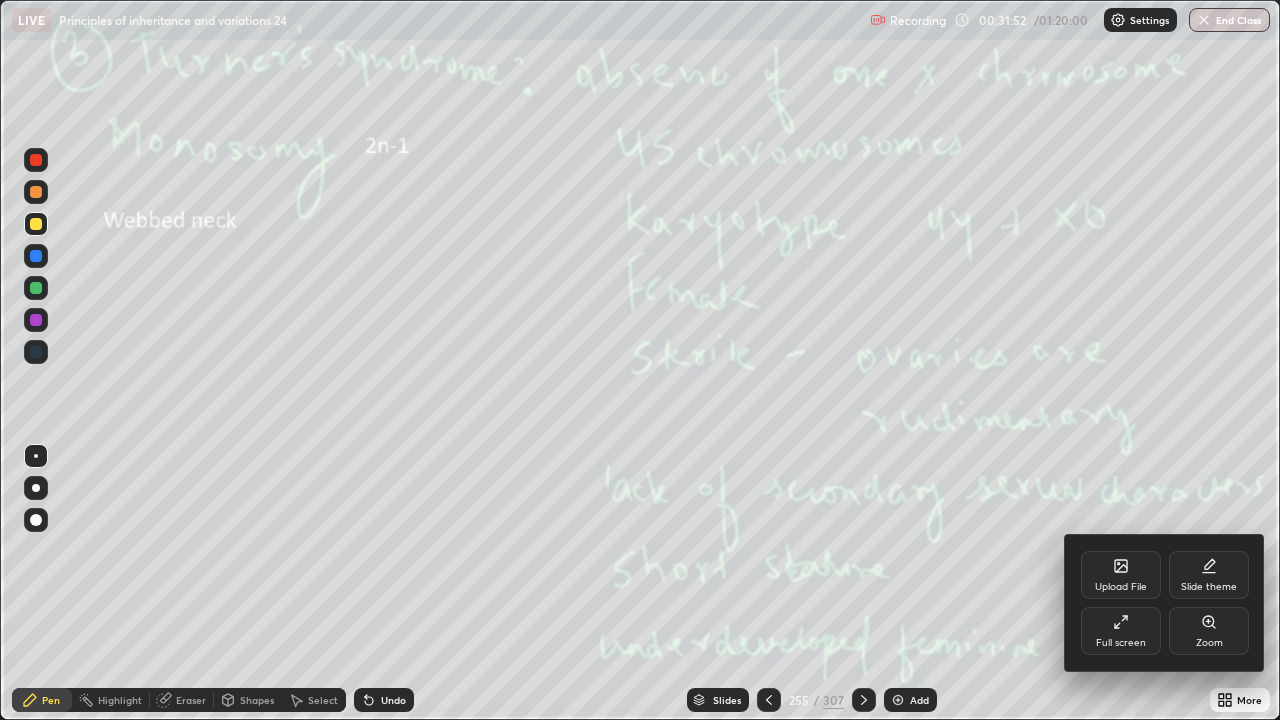click at bounding box center [640, 360] 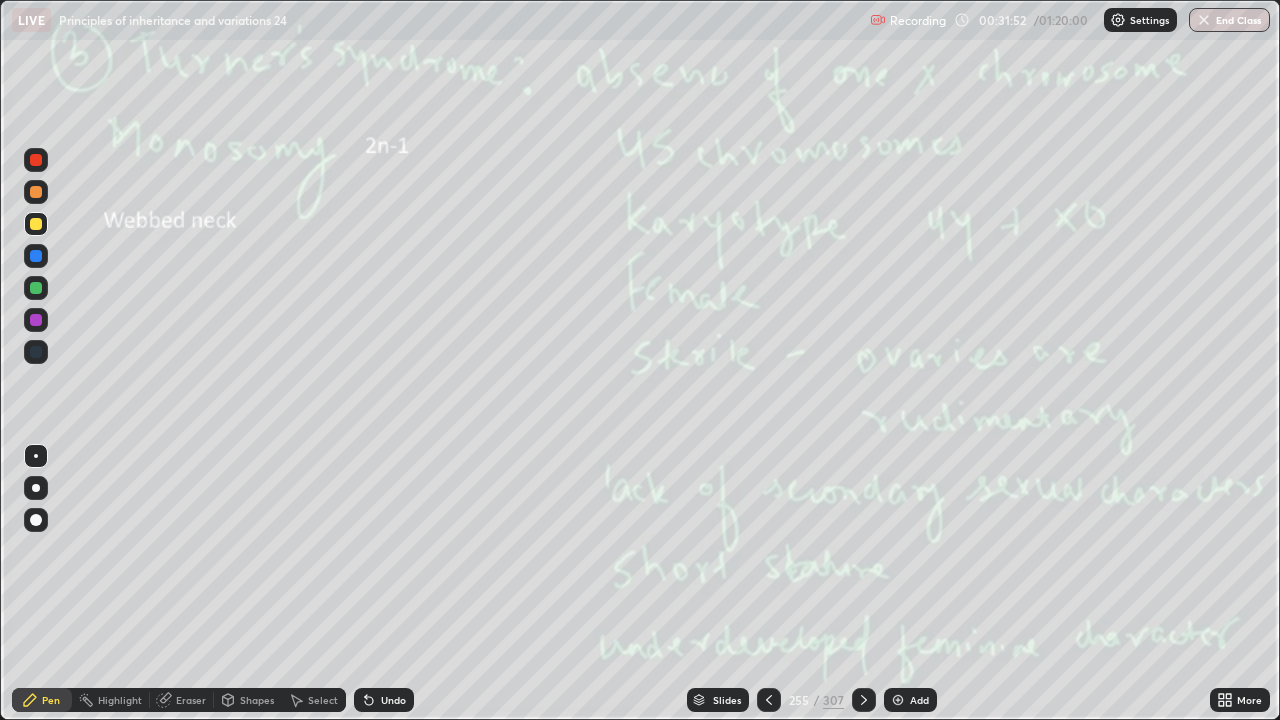 click 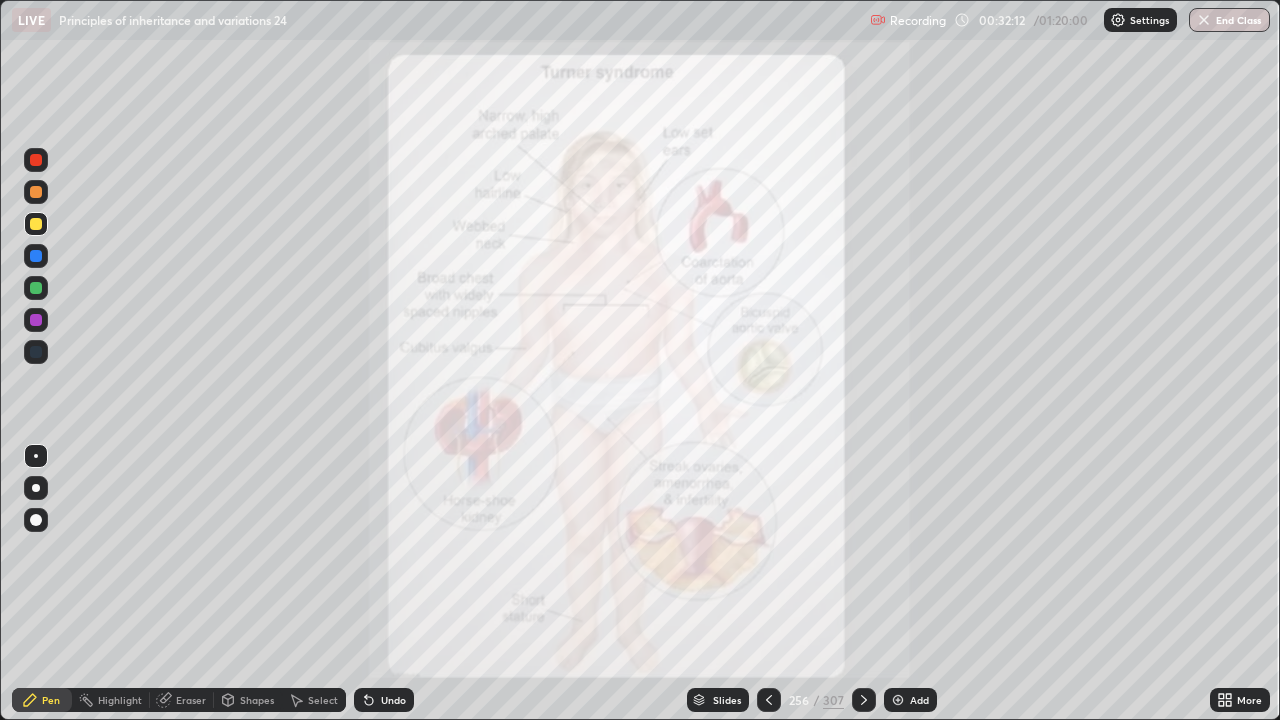 click 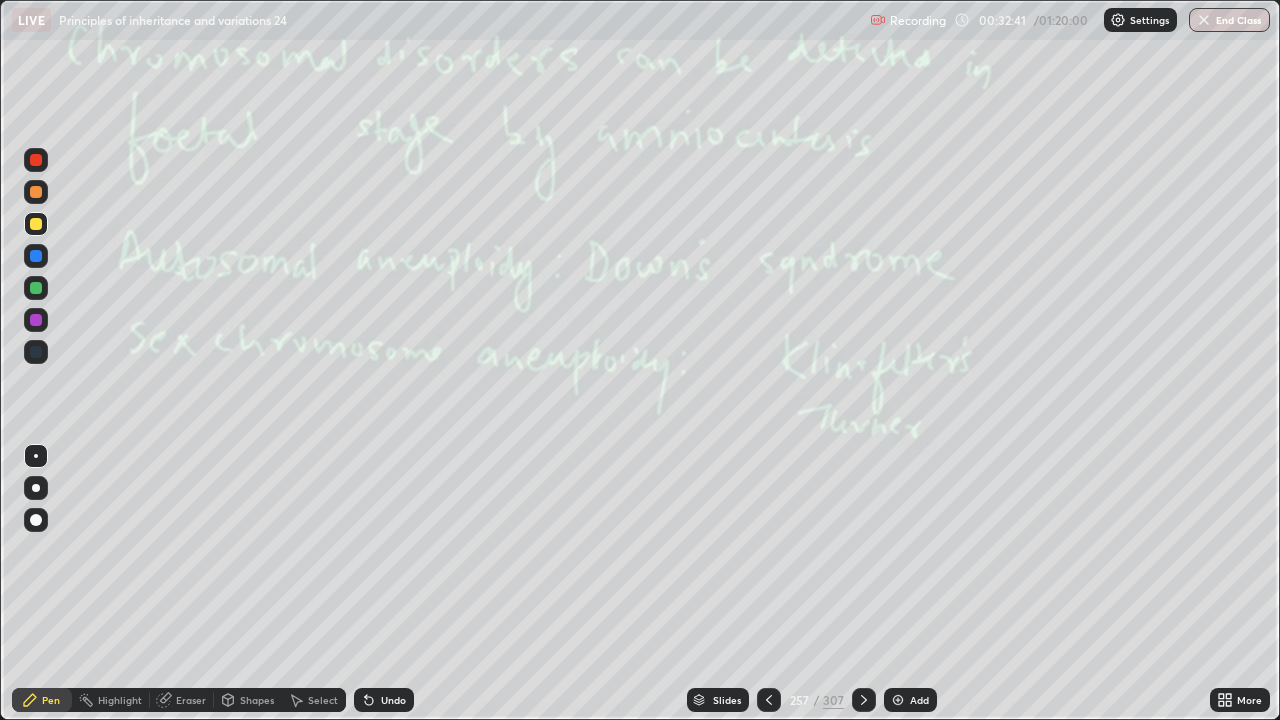 click on "307" at bounding box center (833, 700) 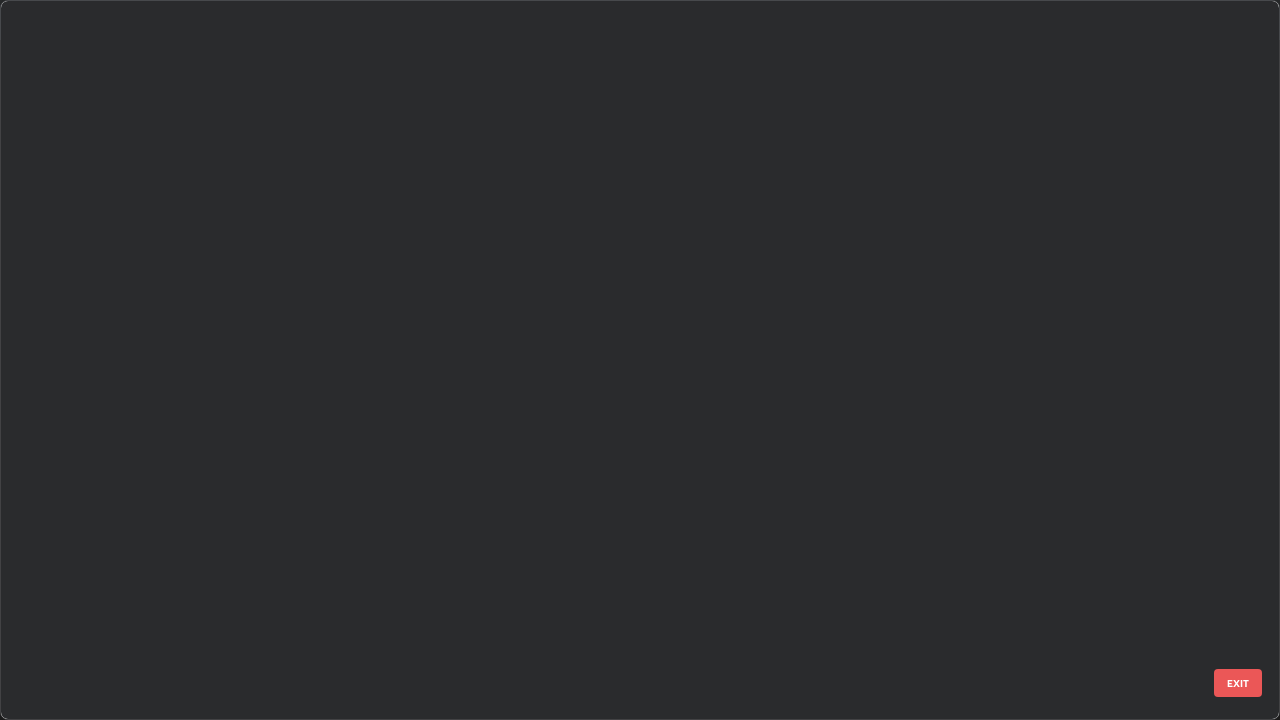 scroll, scrollTop: 18599, scrollLeft: 0, axis: vertical 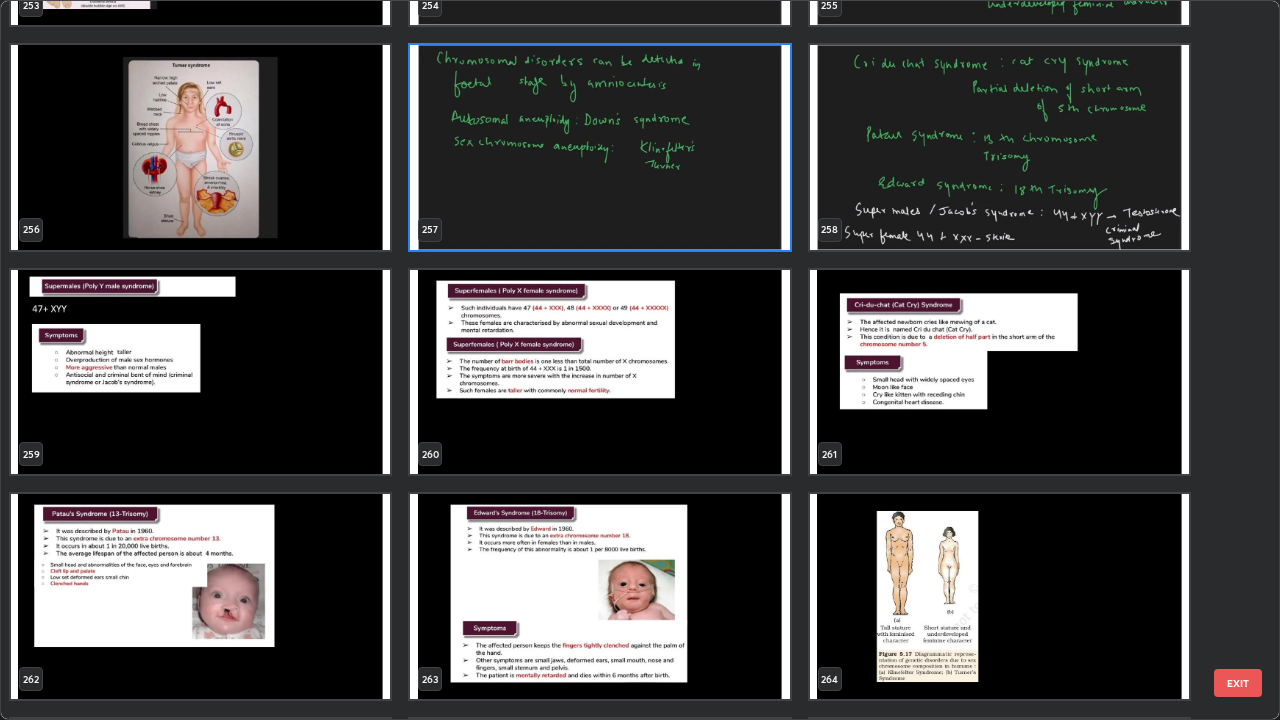 click at bounding box center (999, 147) 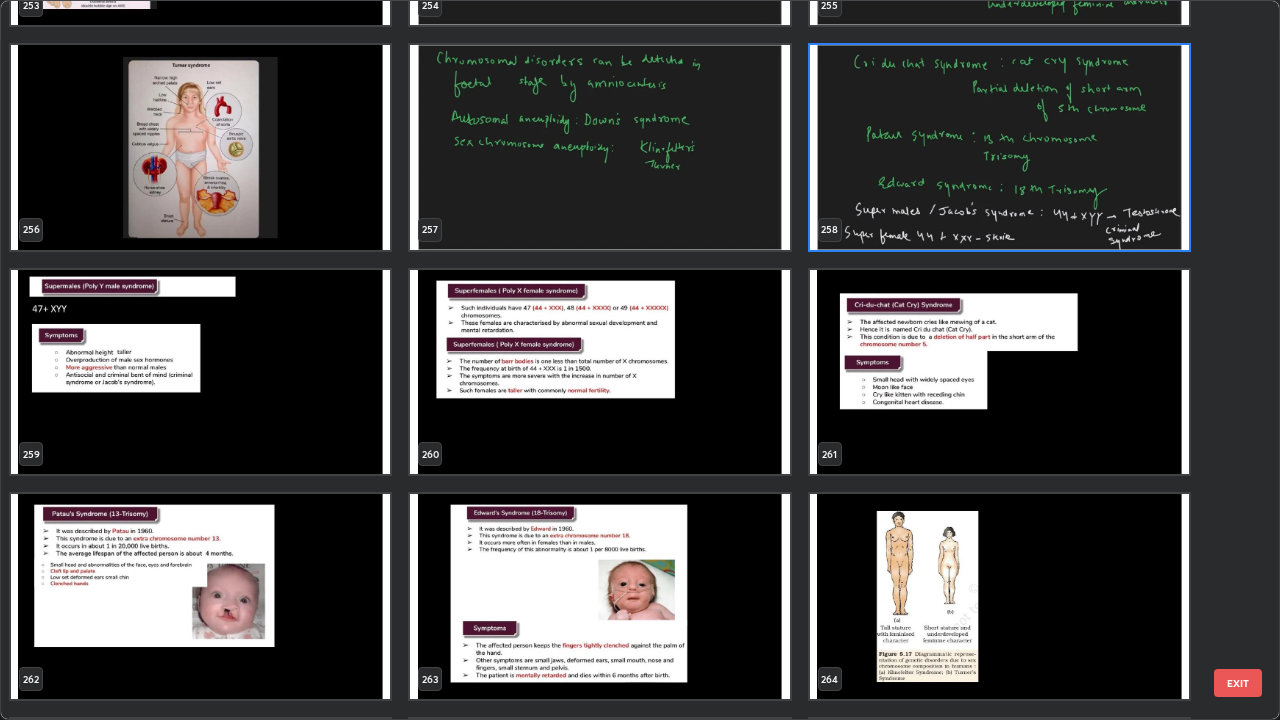 click at bounding box center [999, 147] 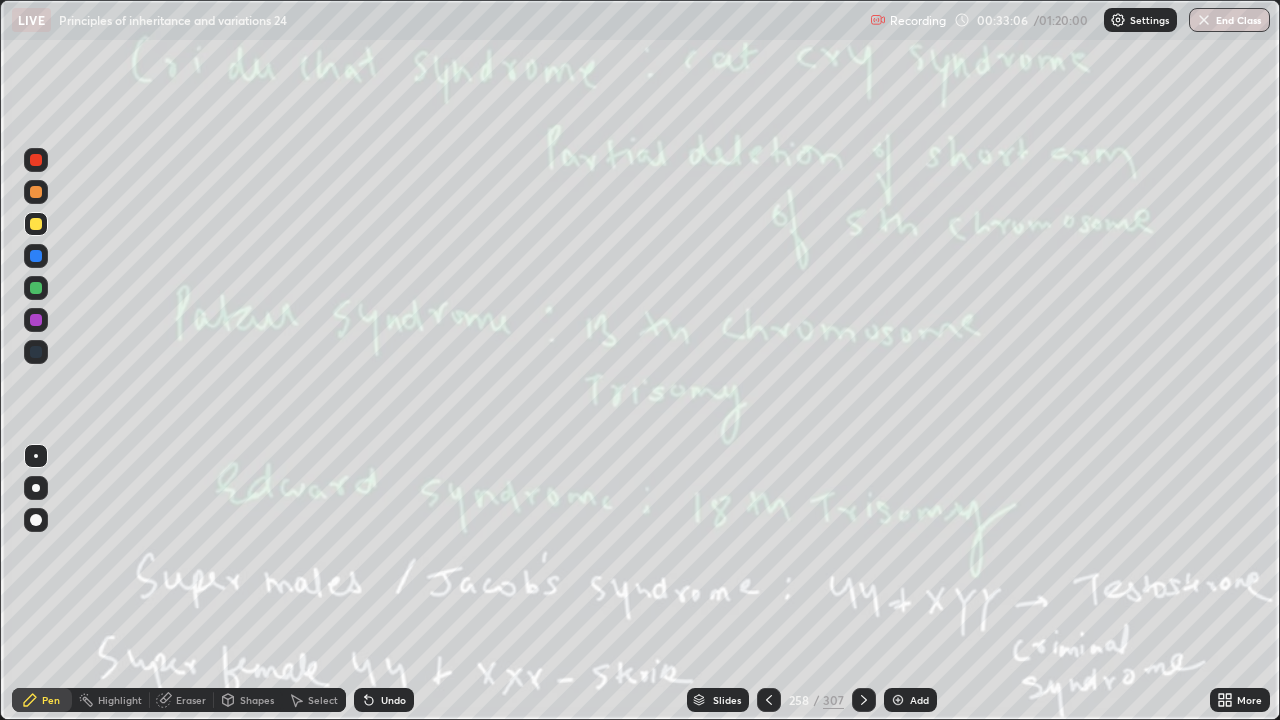 click at bounding box center [864, 700] 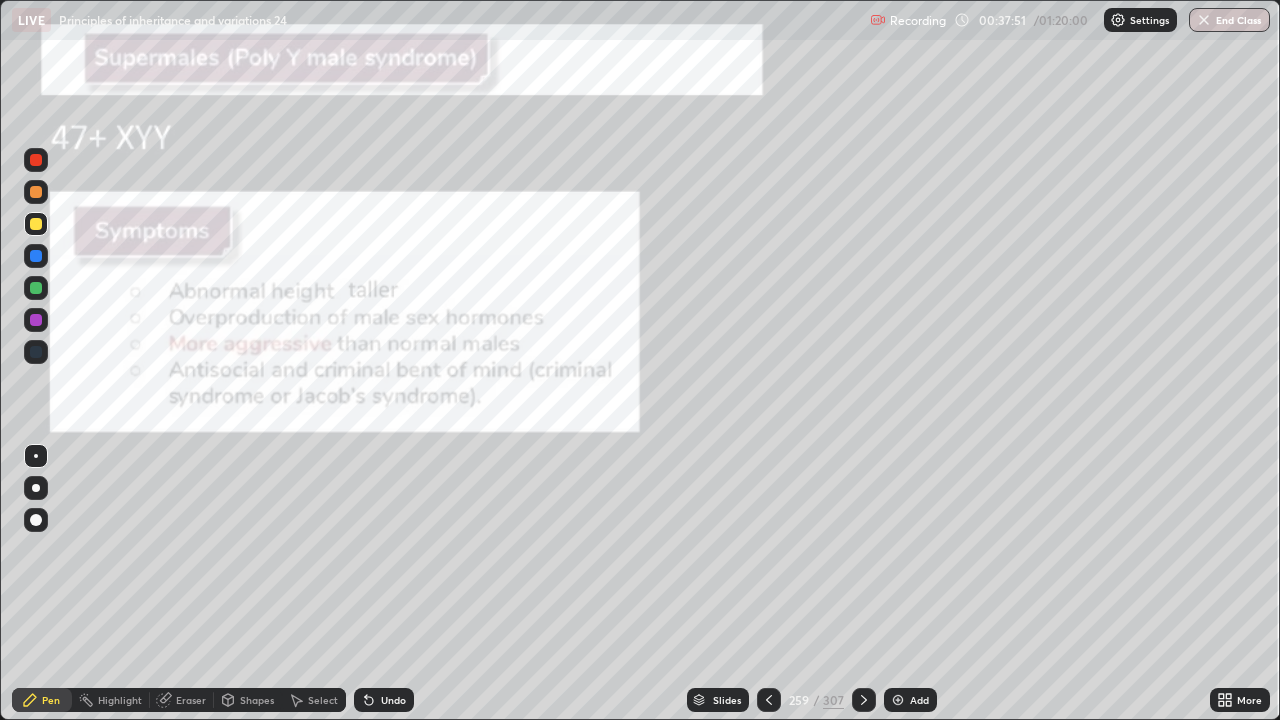 click 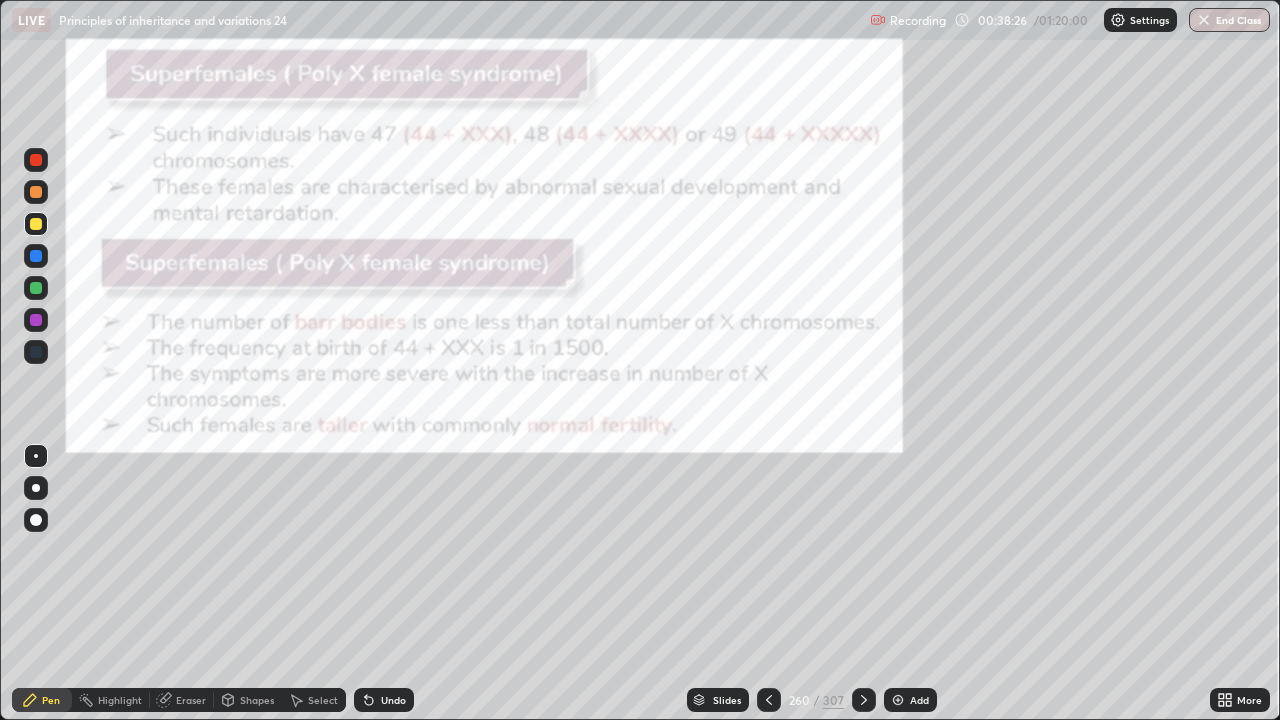 click on "307" at bounding box center (833, 700) 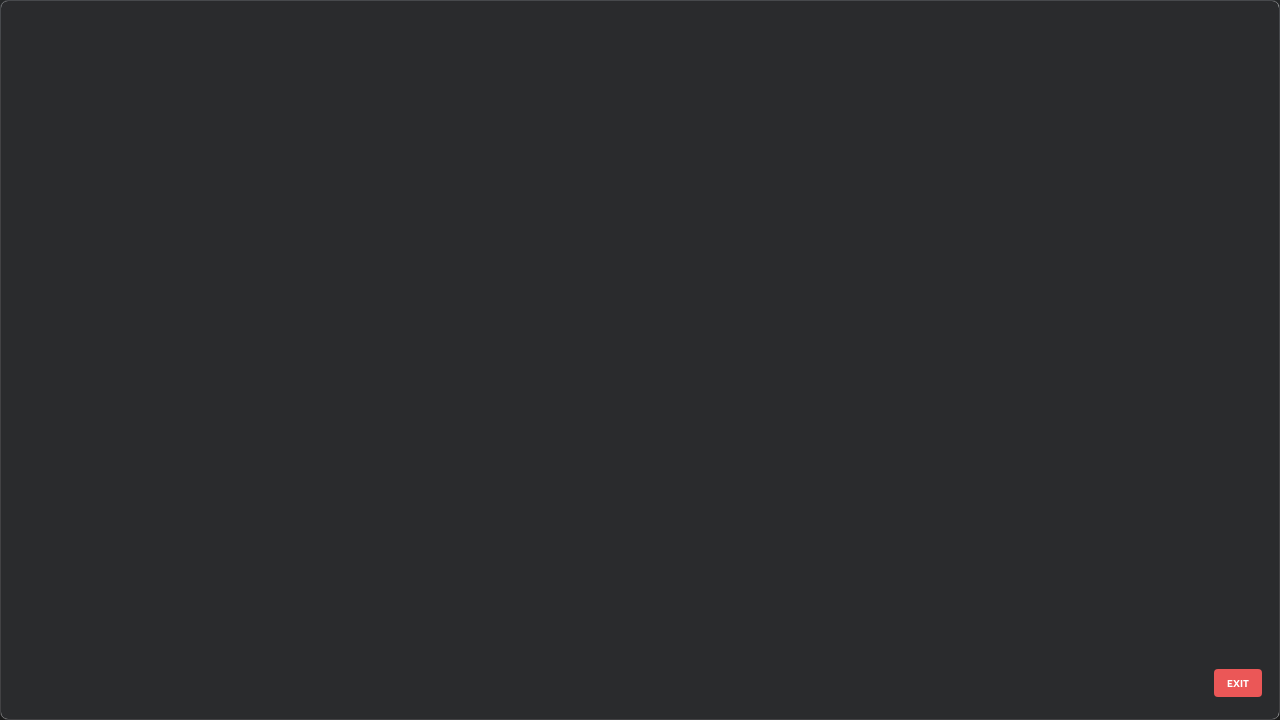 scroll, scrollTop: 18824, scrollLeft: 0, axis: vertical 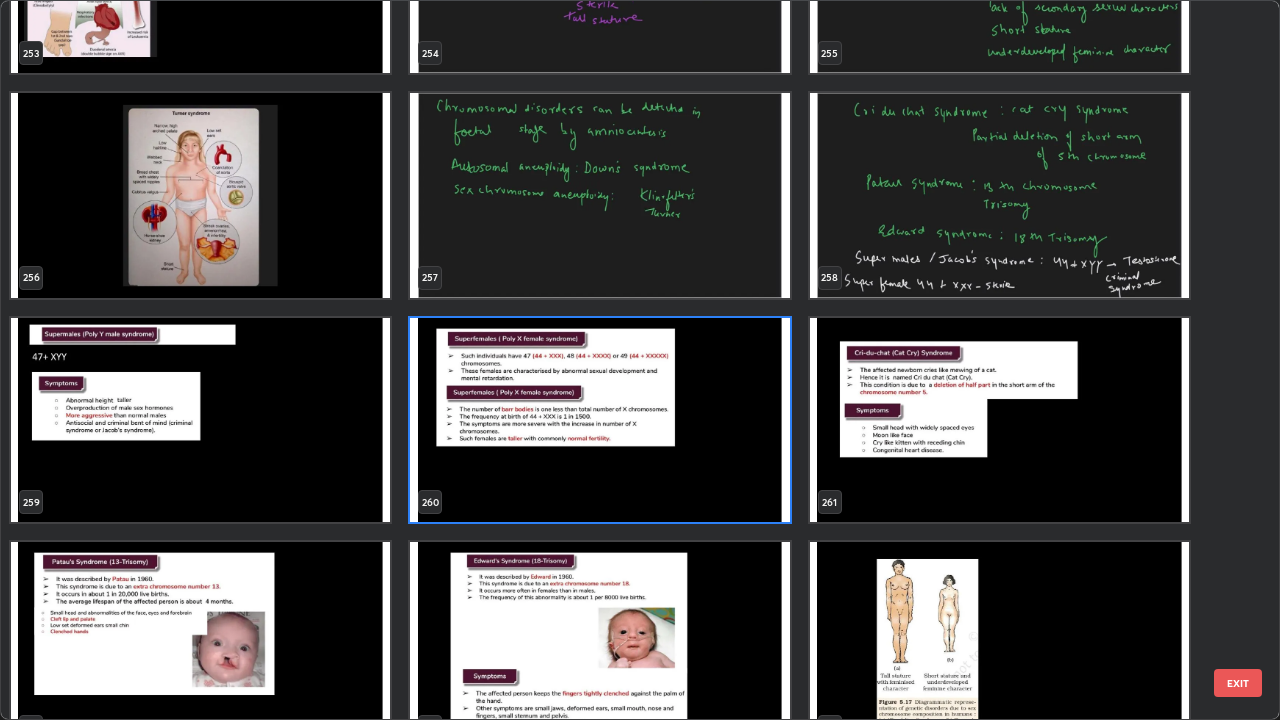 click at bounding box center [599, 420] 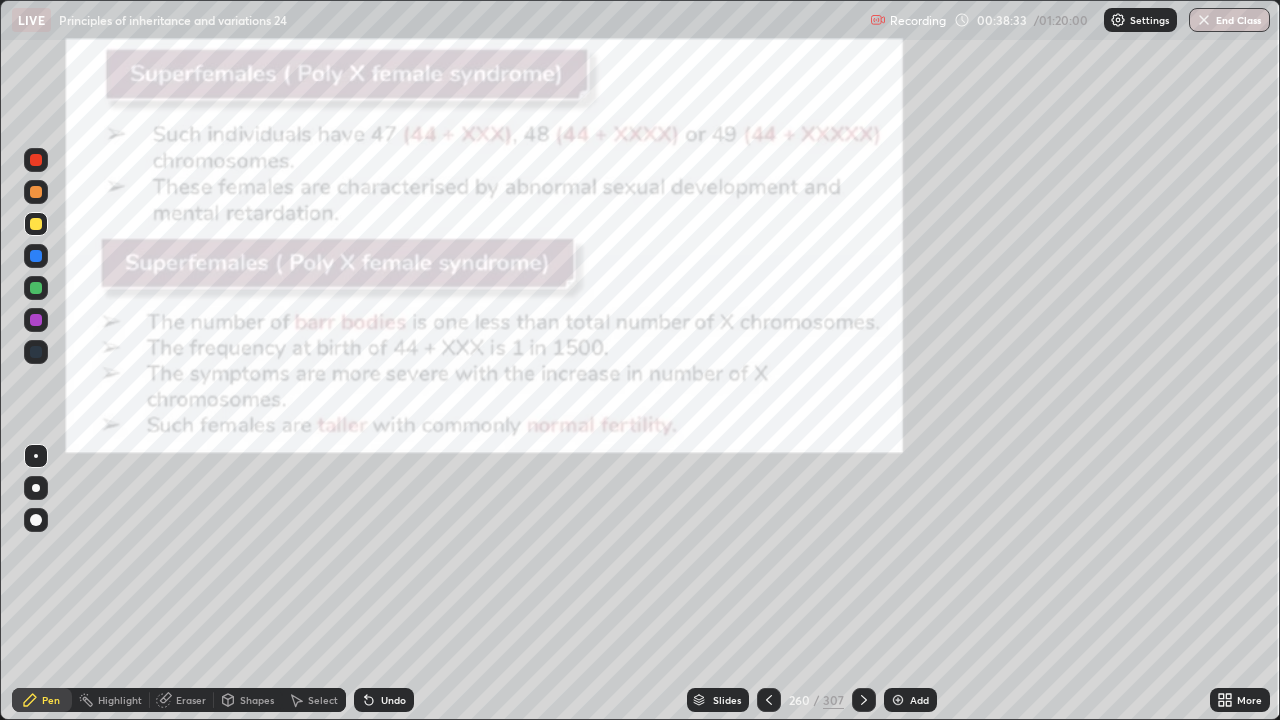 click at bounding box center (599, 420) 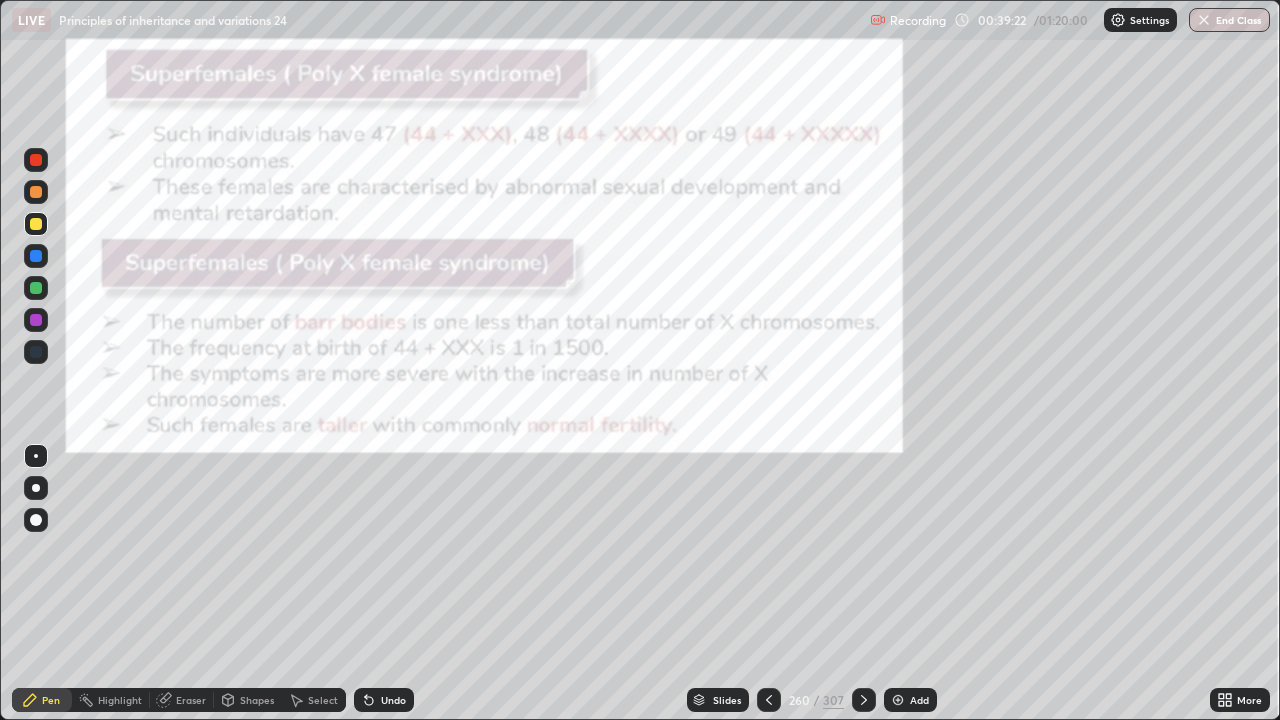 click at bounding box center [864, 700] 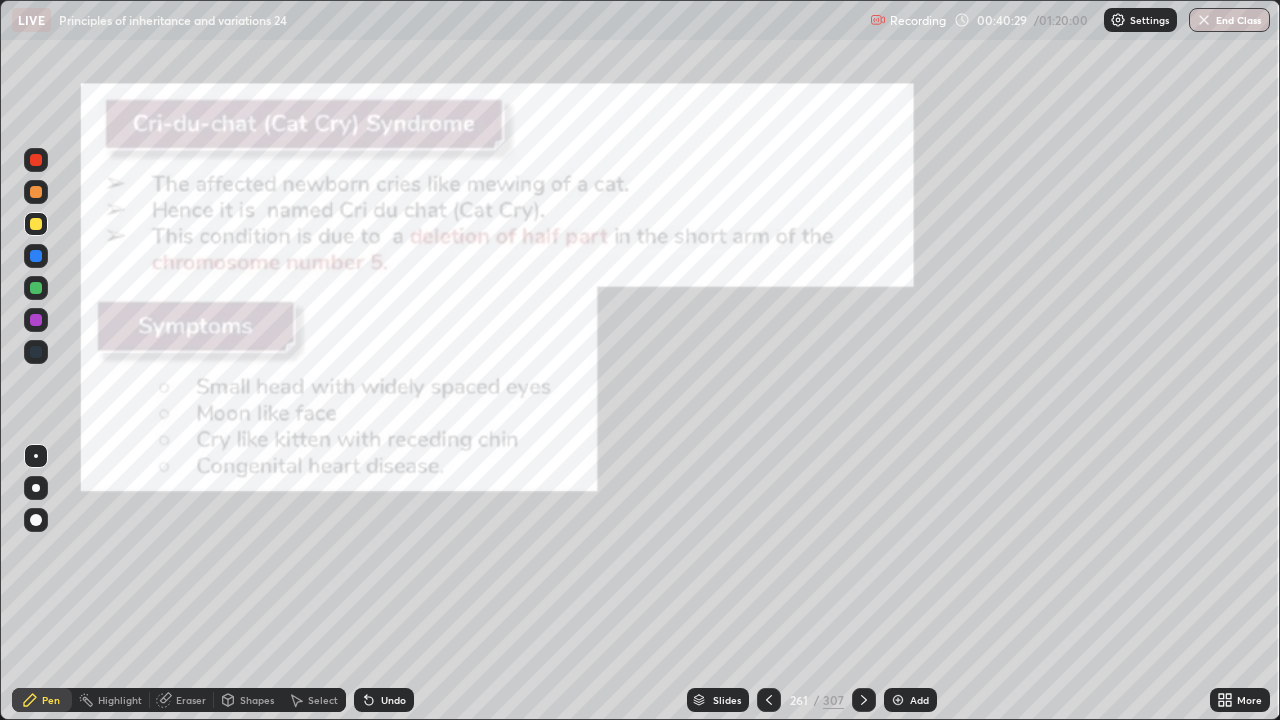 click at bounding box center (864, 700) 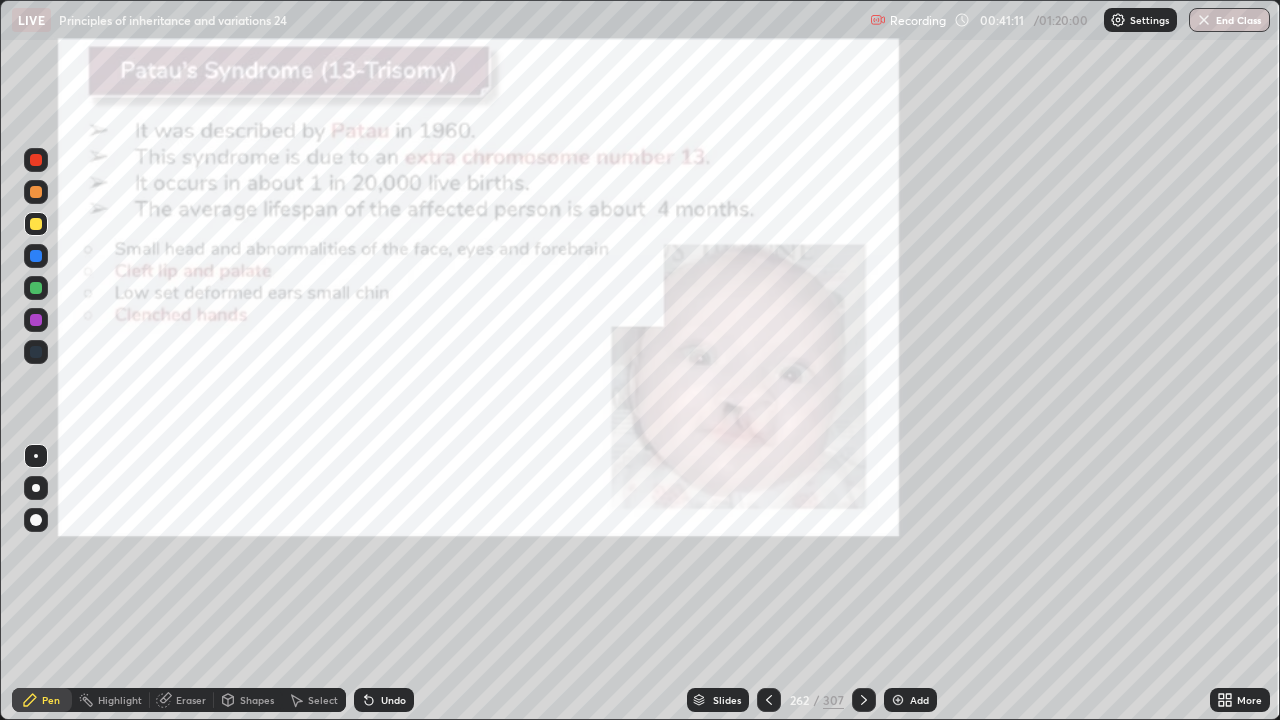 click 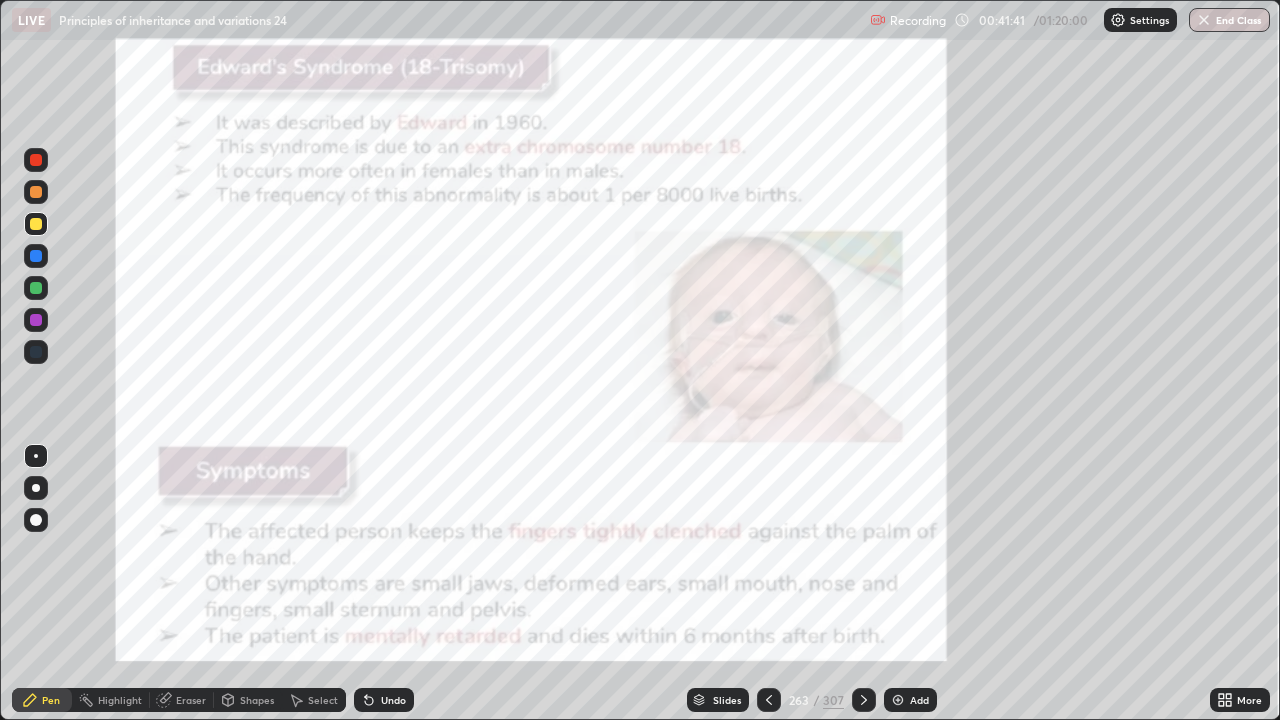 click 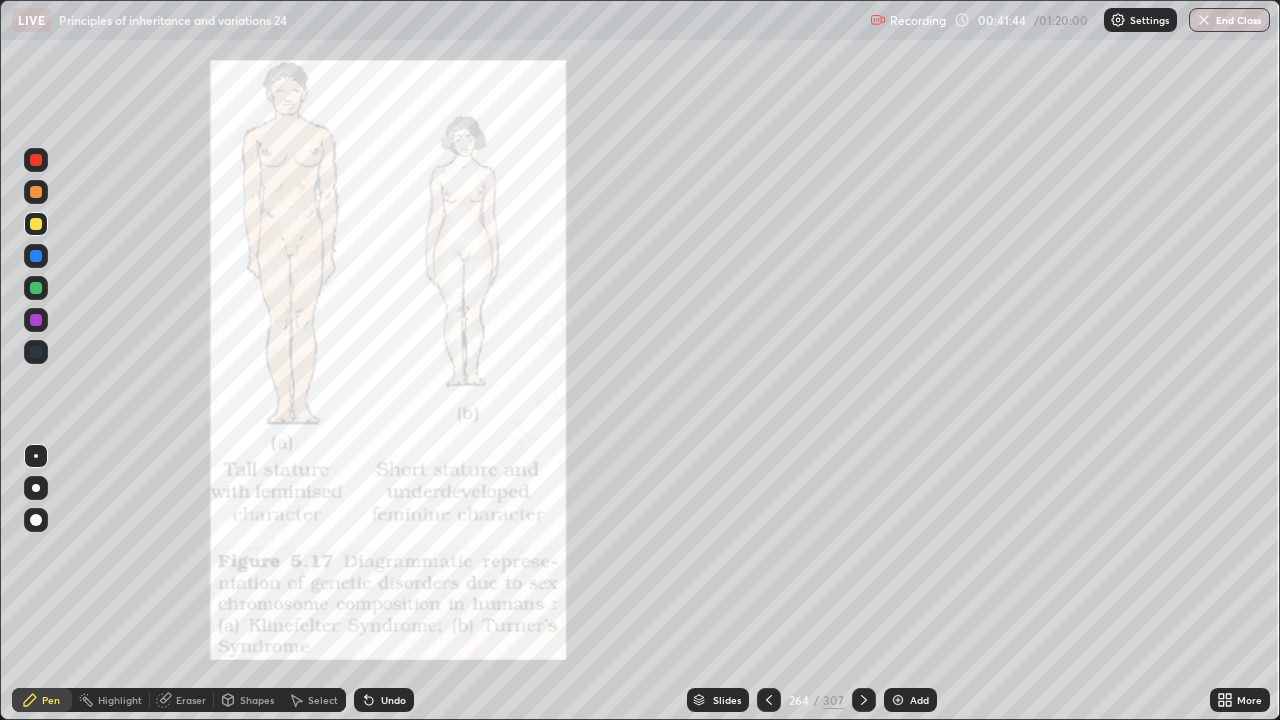 click on "More" at bounding box center (1240, 700) 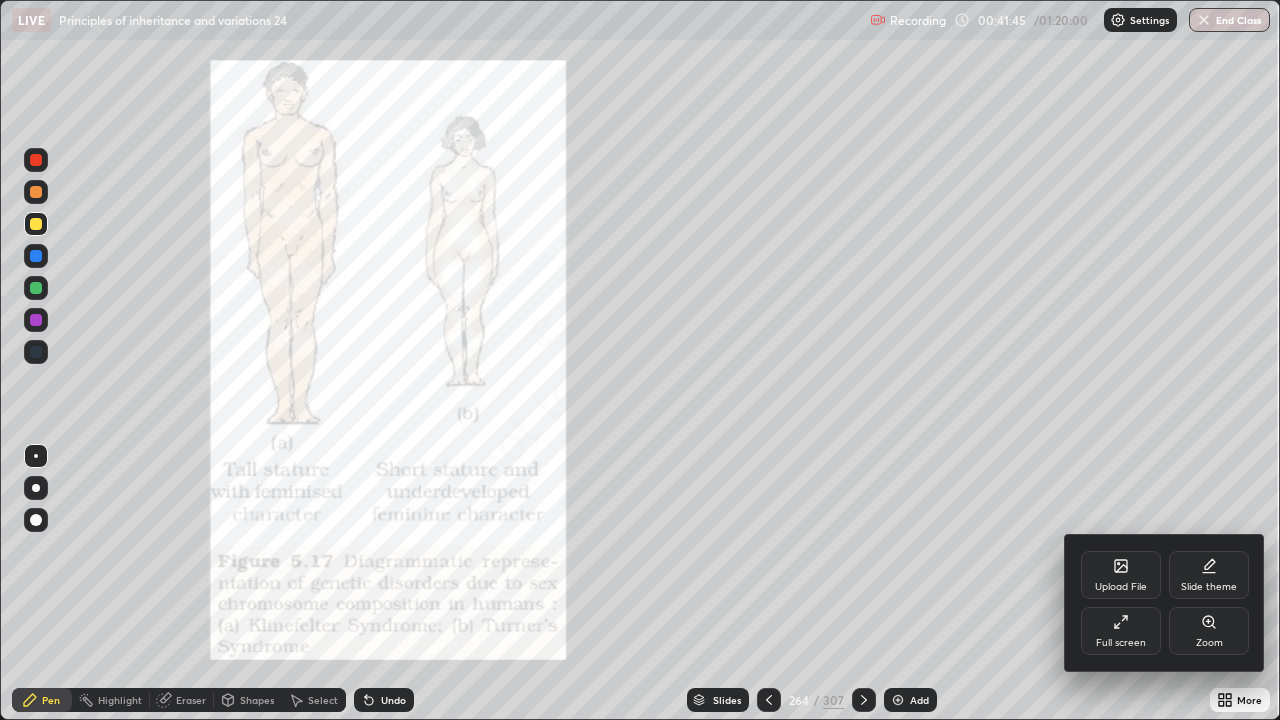 click on "Zoom" at bounding box center [1209, 631] 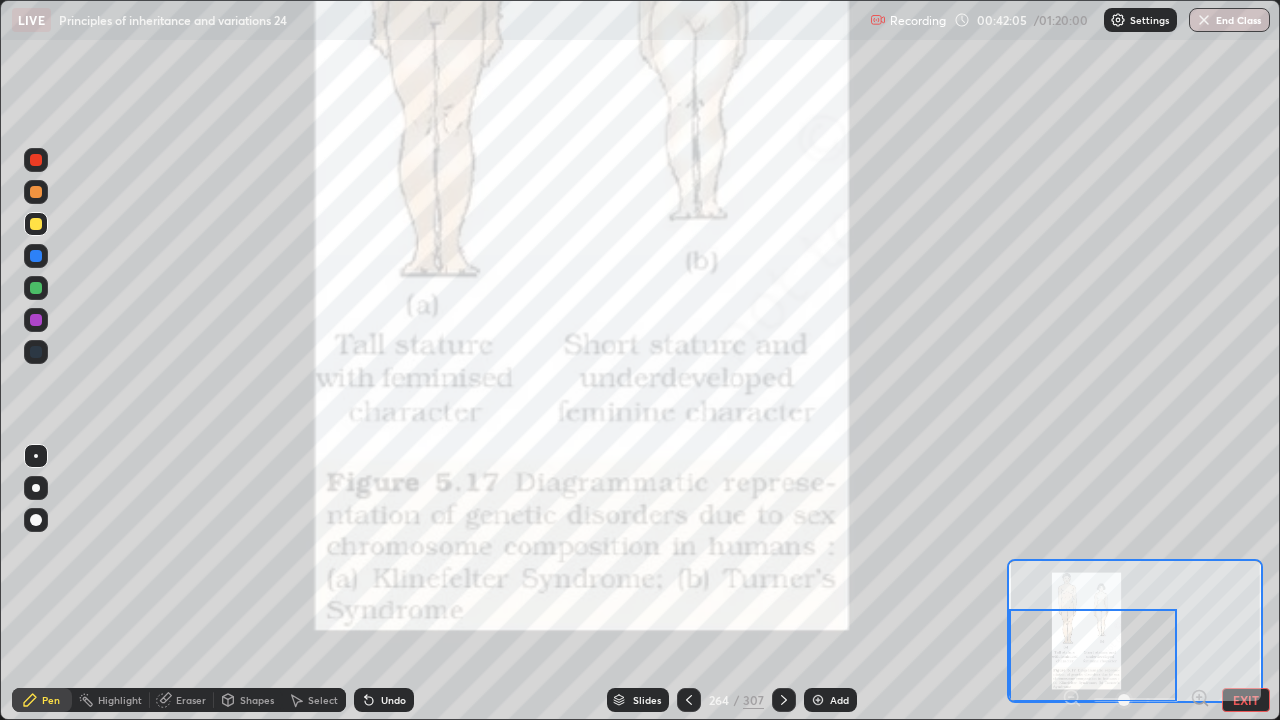 click on "Pen Highlight Eraser Shapes Select Undo Slides 264 / 307 Add EXIT" at bounding box center [640, 700] 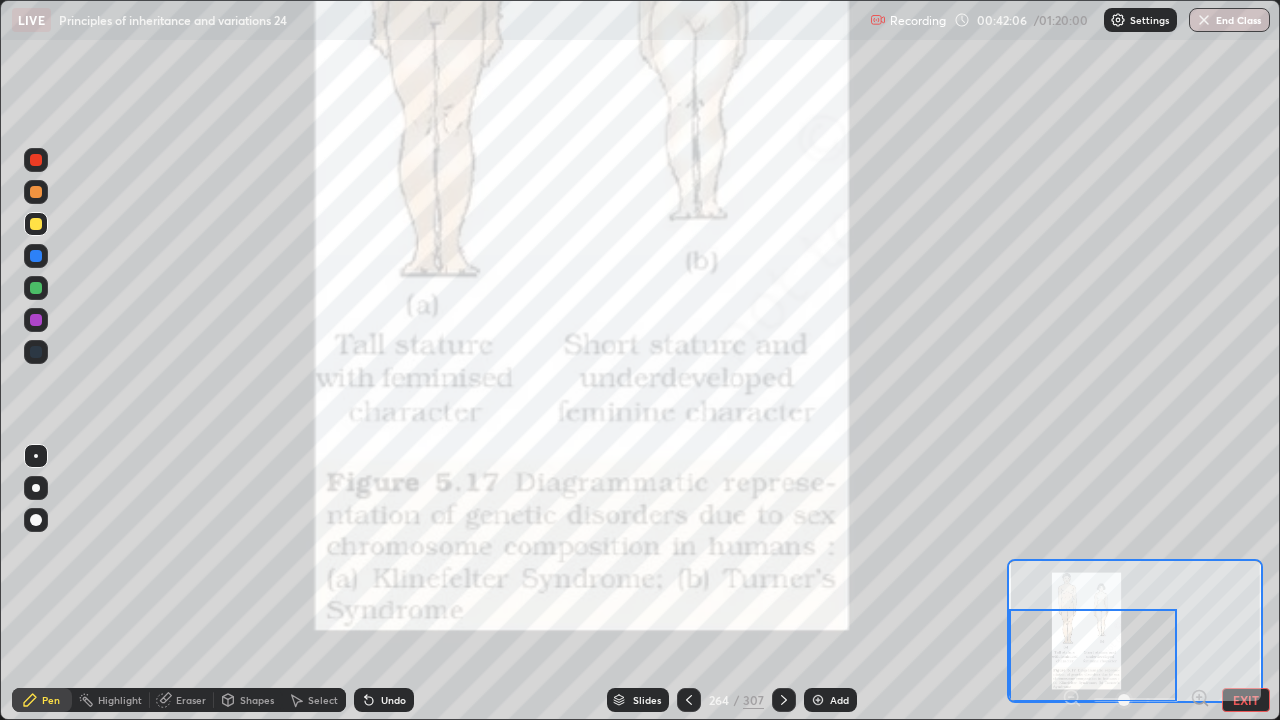 click at bounding box center (1093, 655) 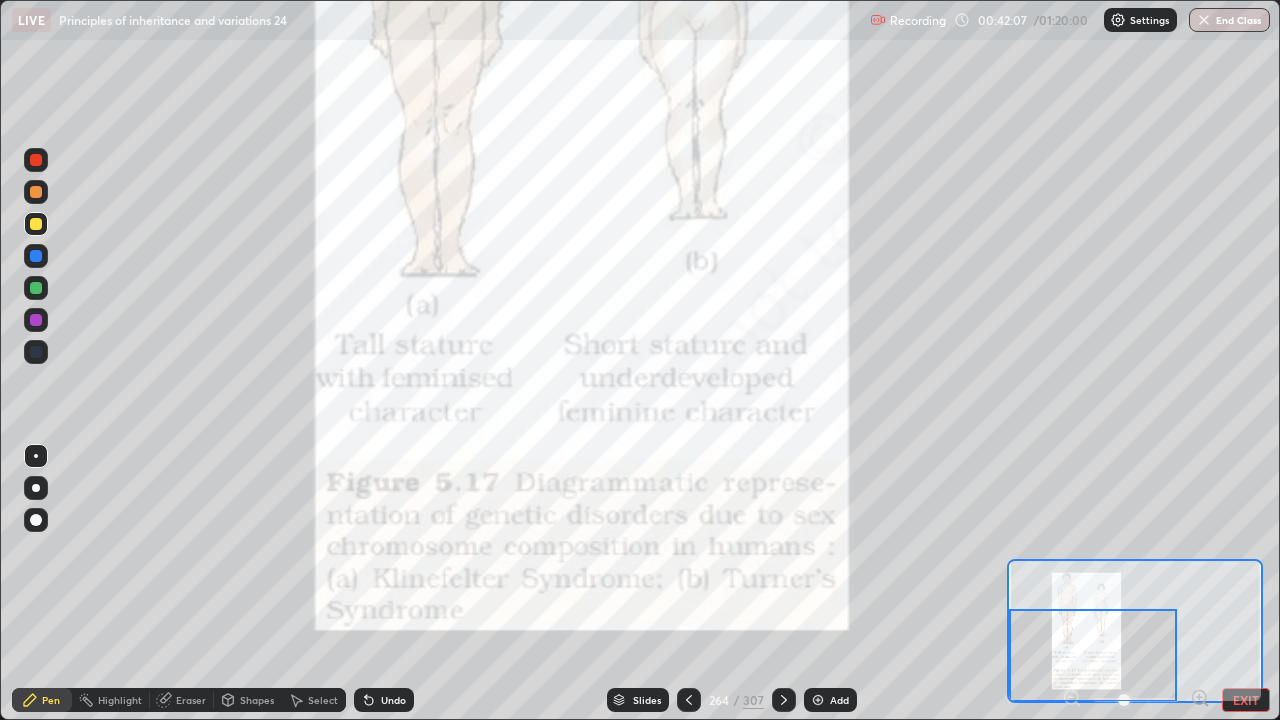 click on "EXIT" at bounding box center (1246, 700) 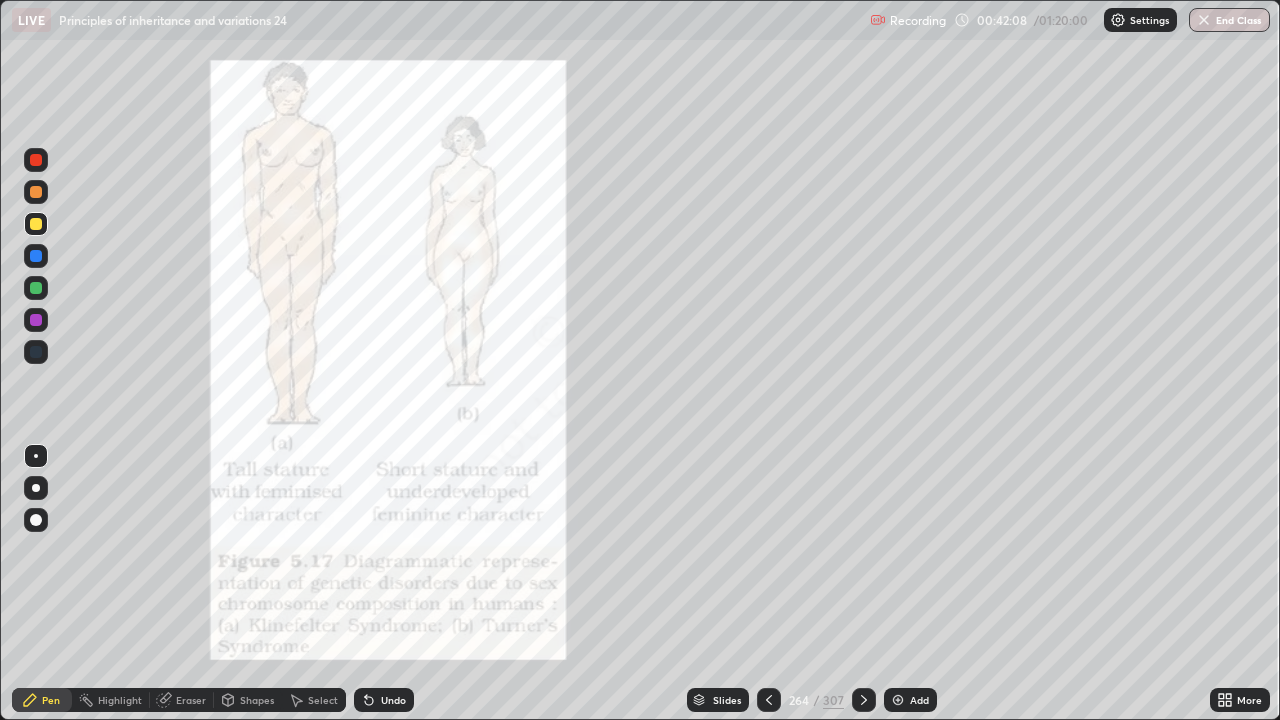 click 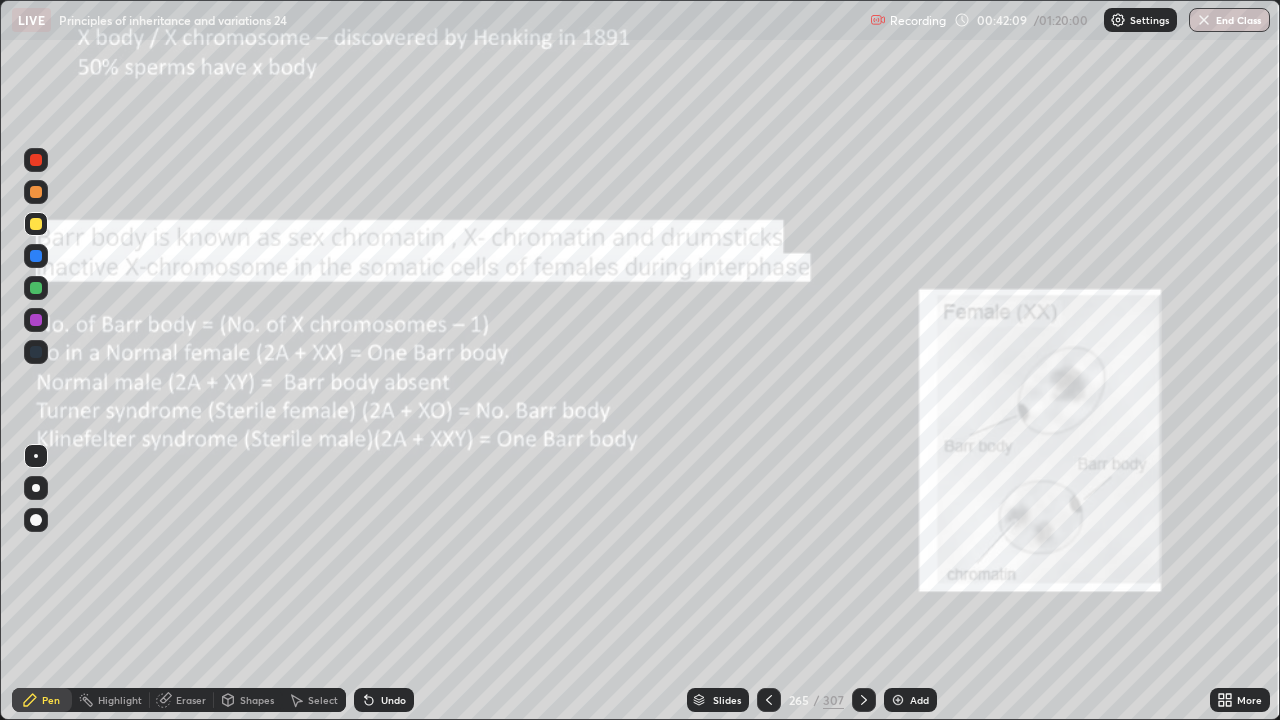 click at bounding box center (769, 700) 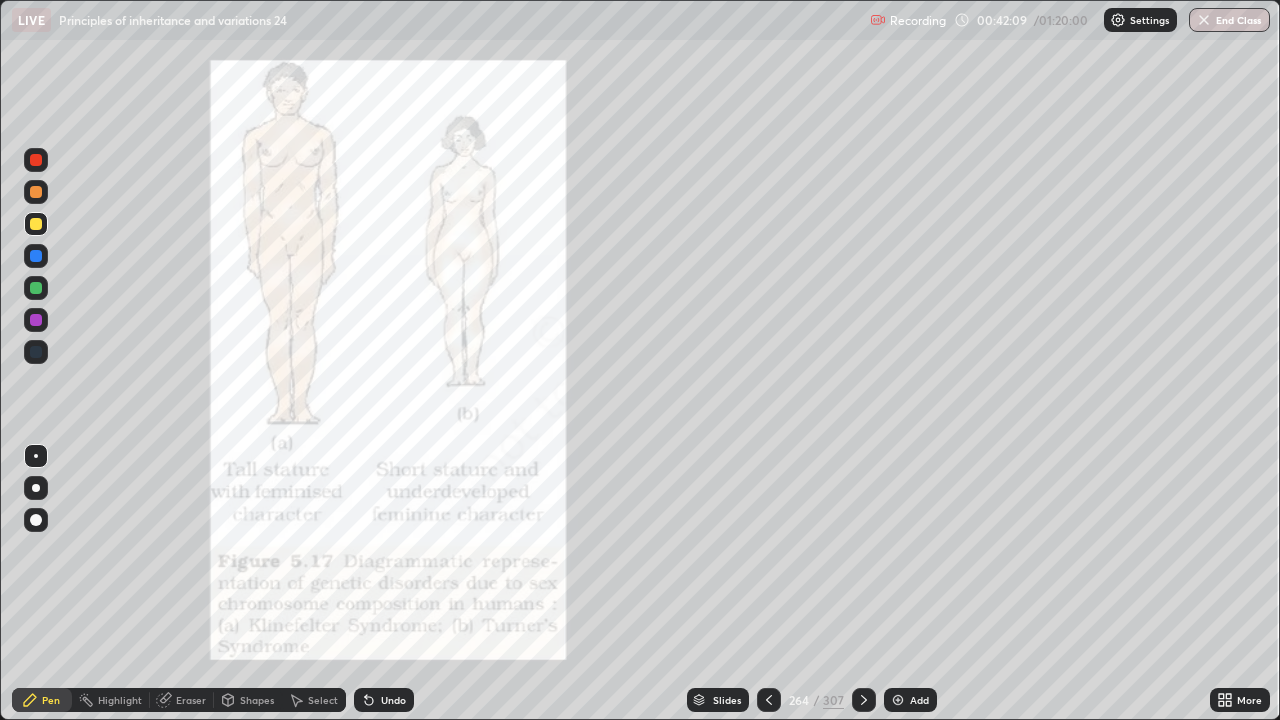 click 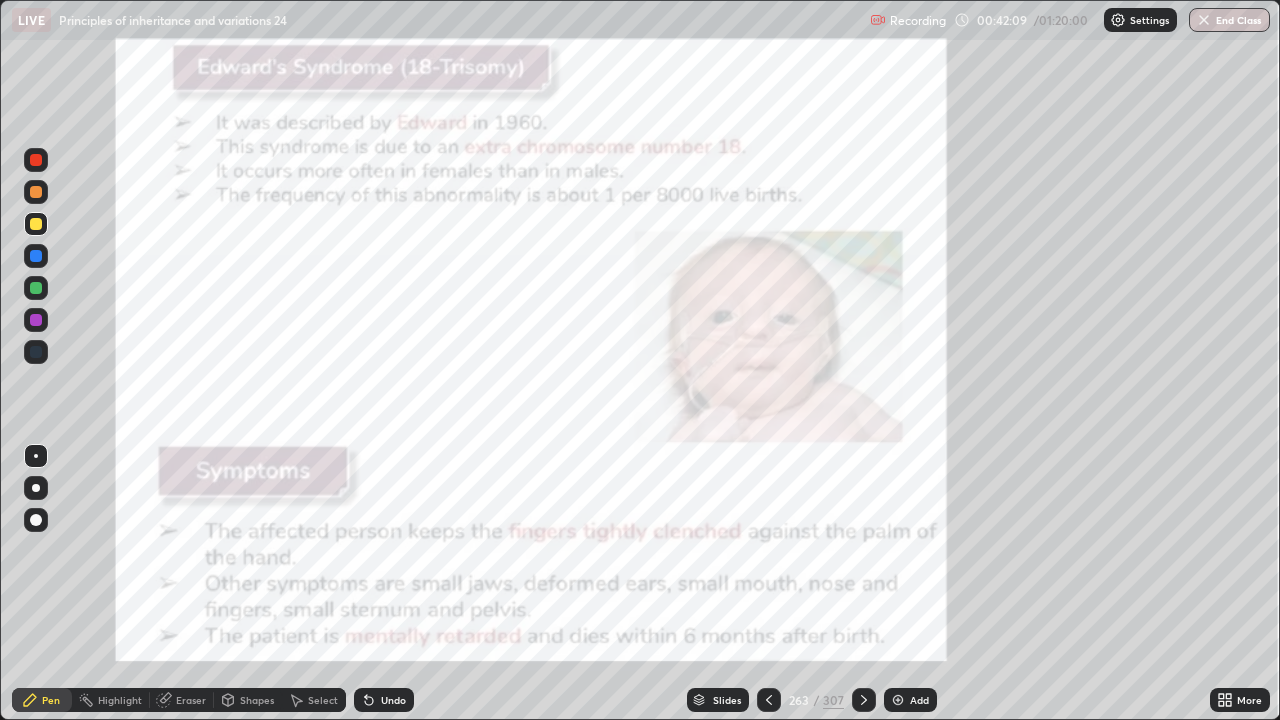 click 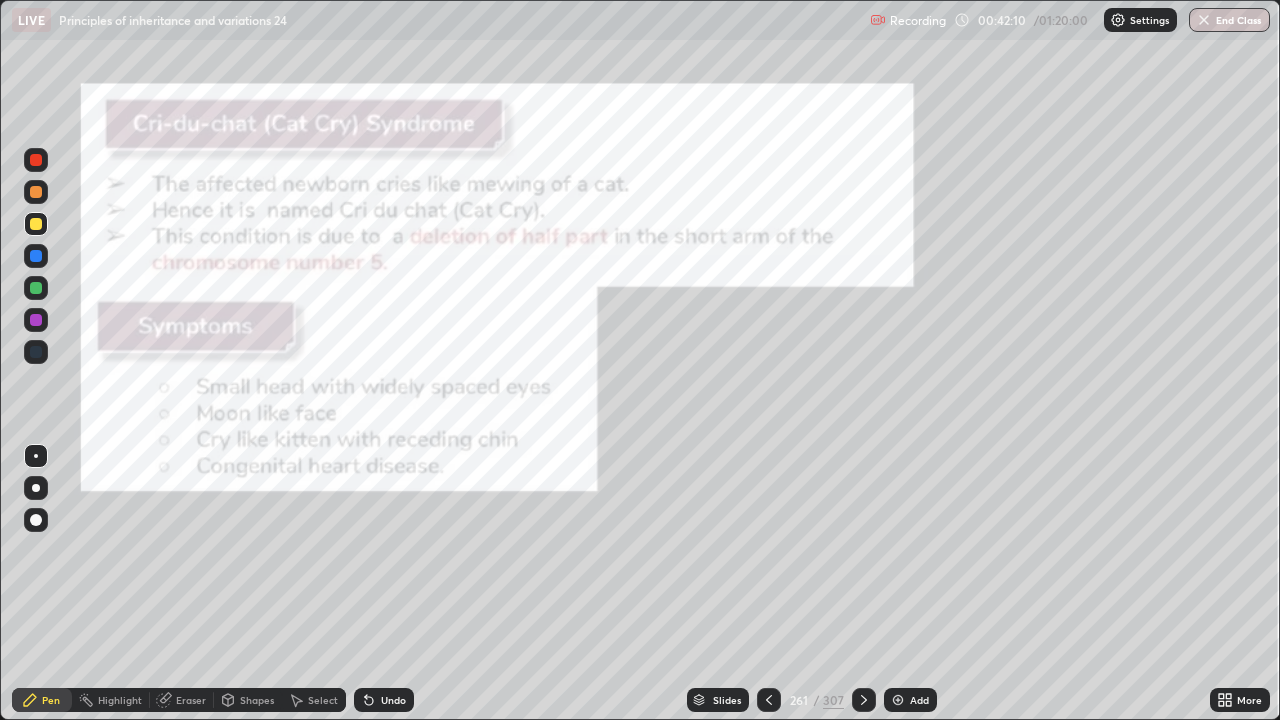 click 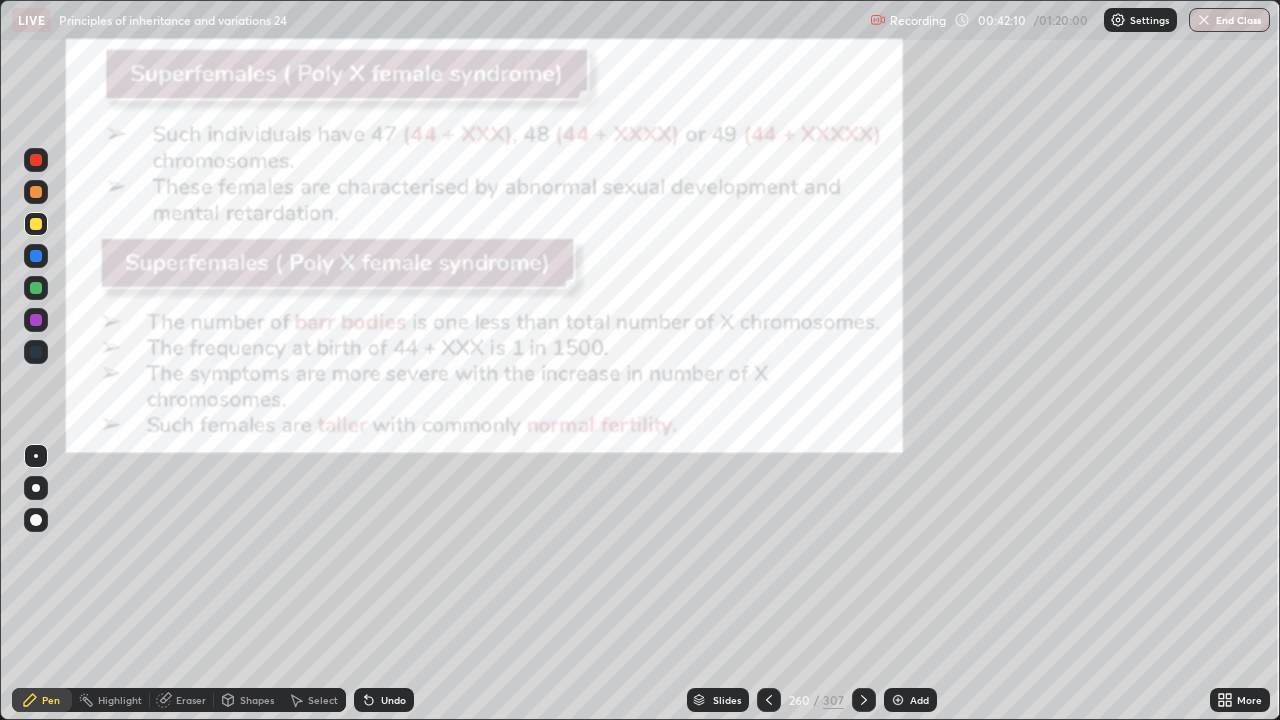 click 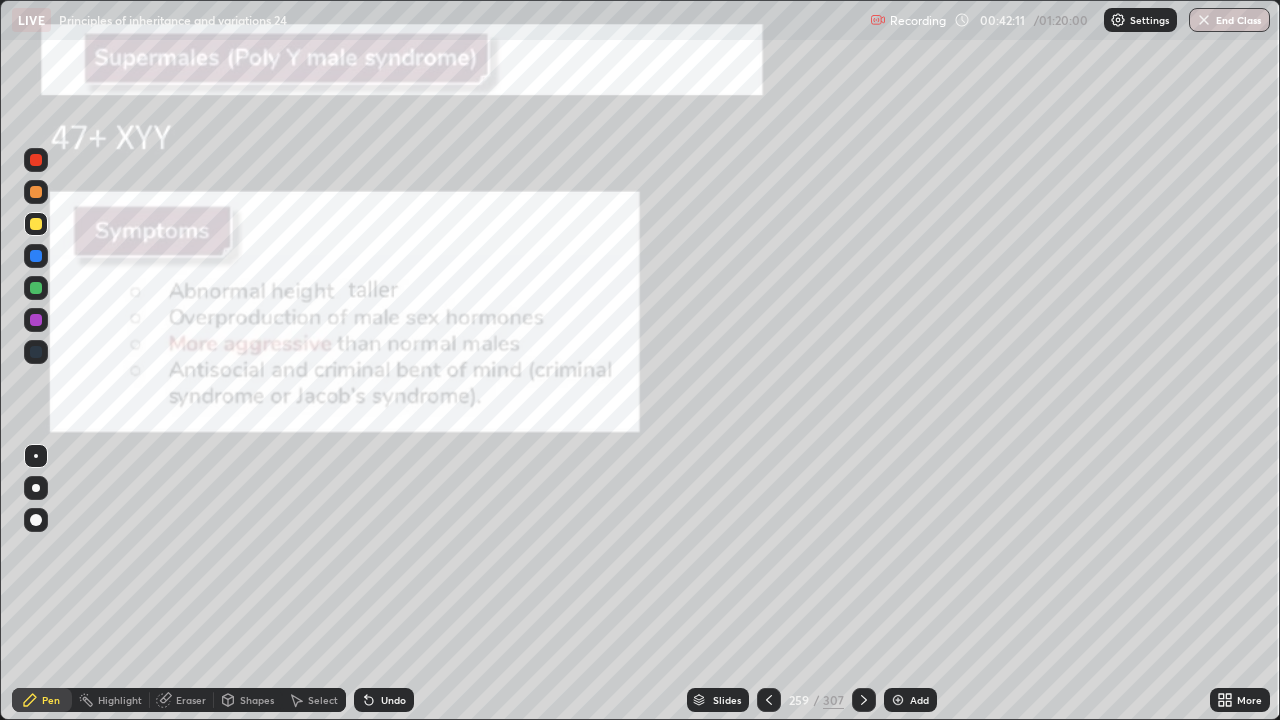 click at bounding box center (769, 700) 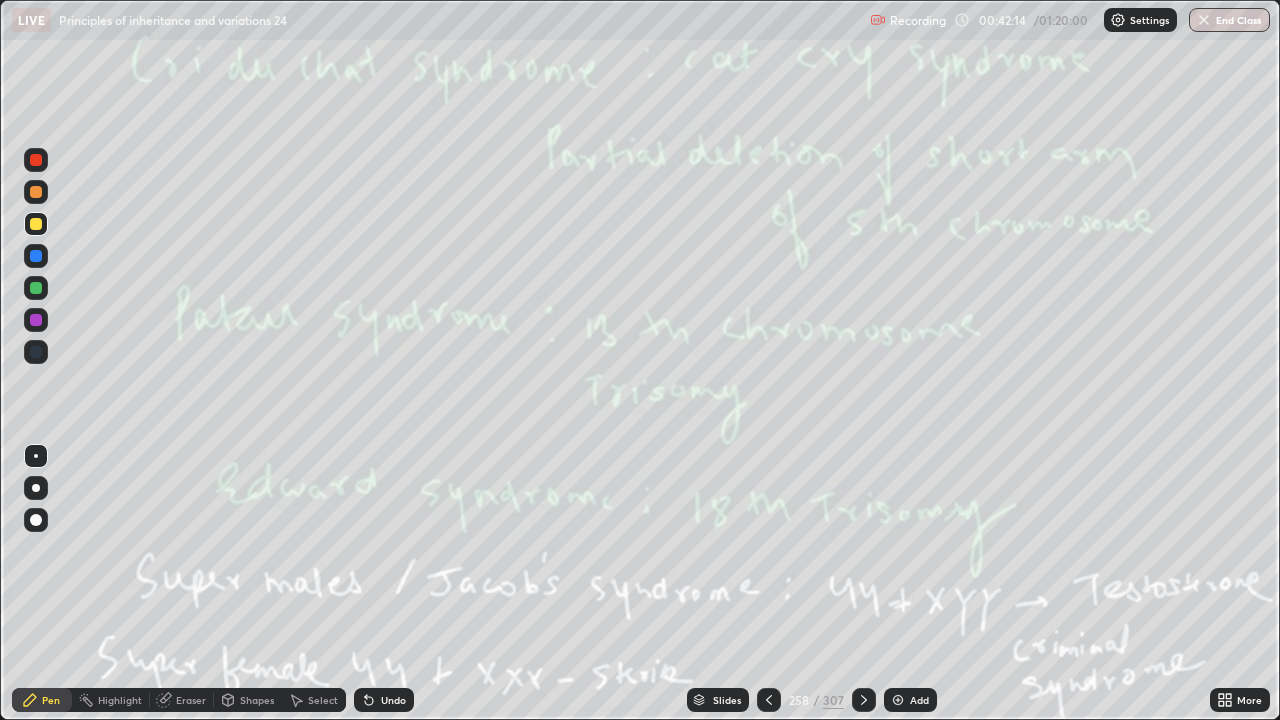 click at bounding box center [769, 700] 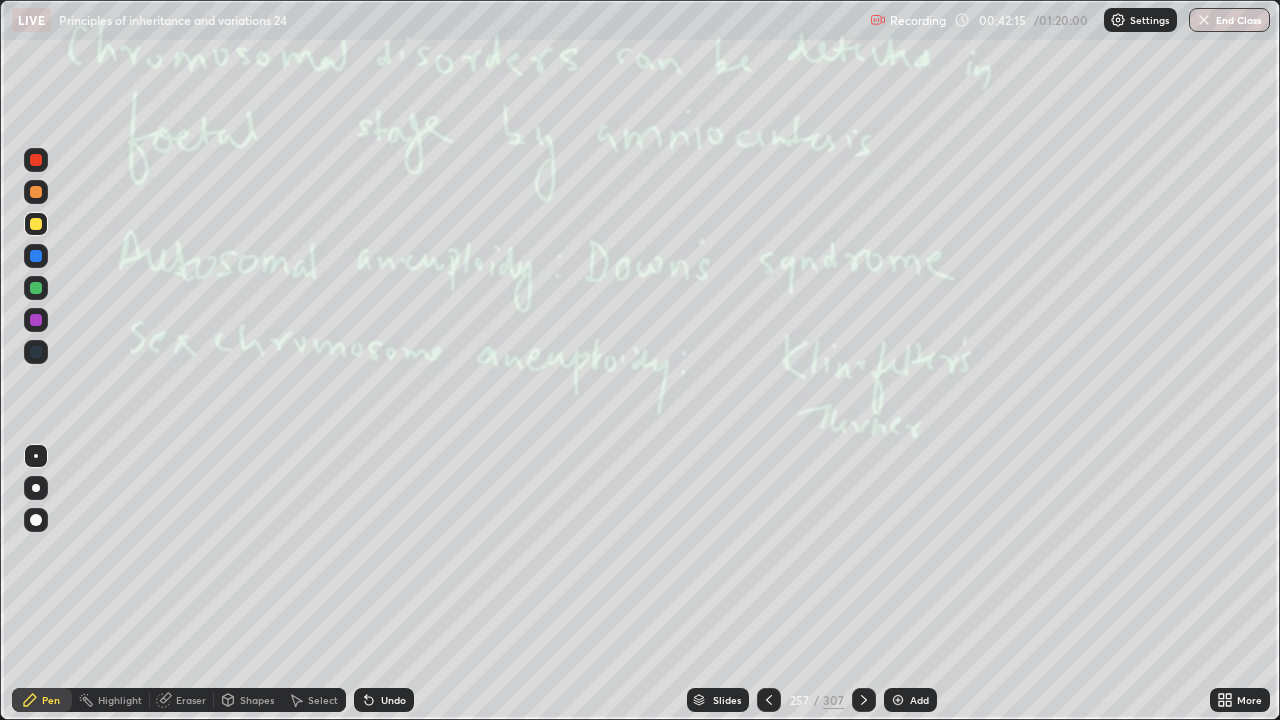 click at bounding box center (864, 700) 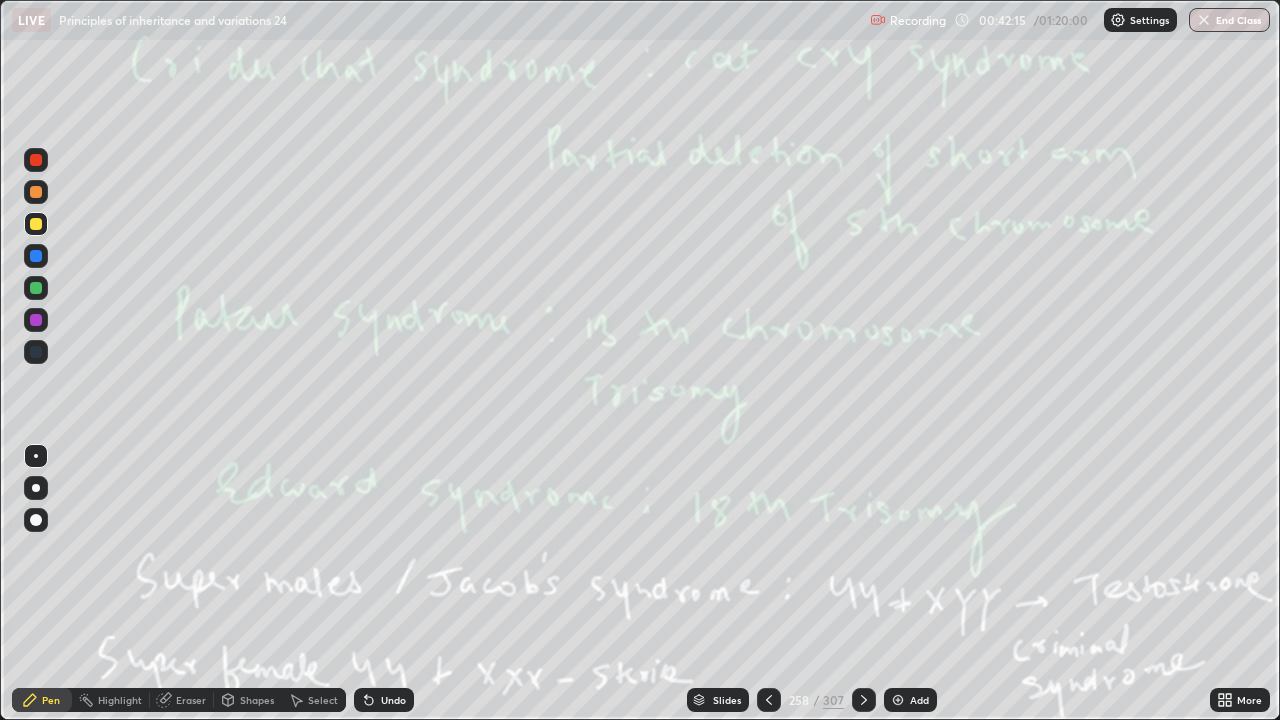 click 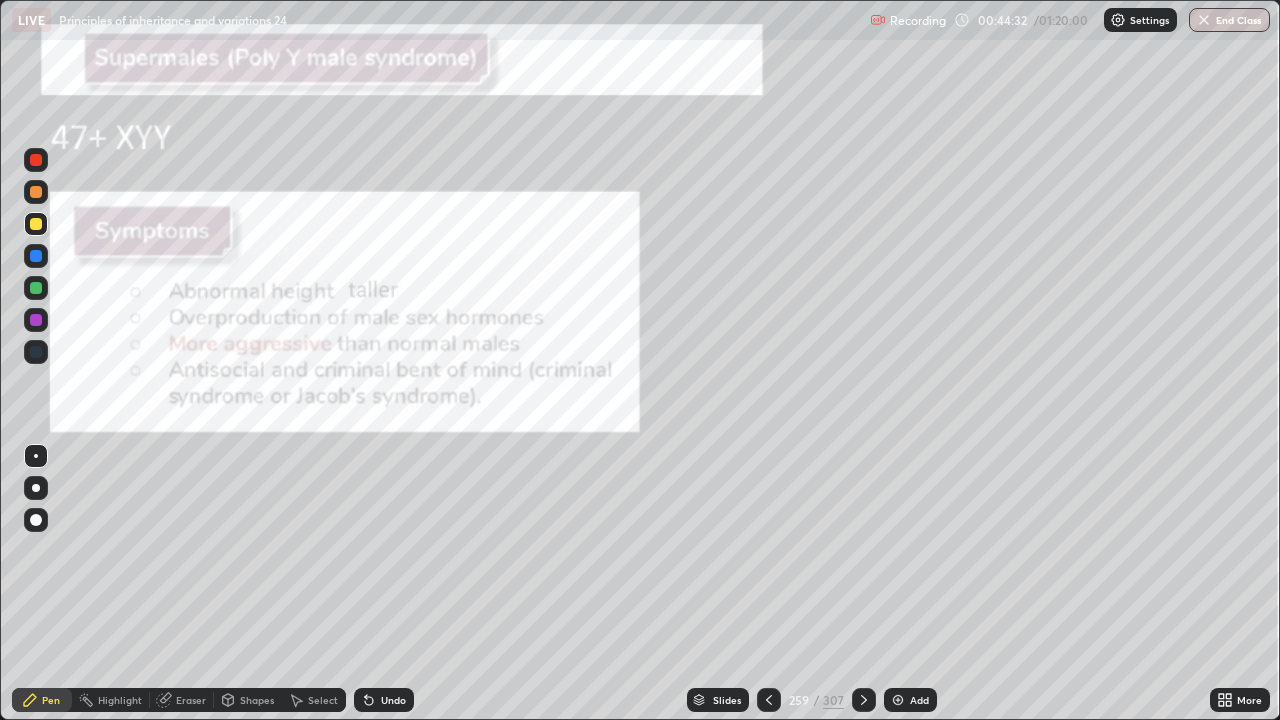 click 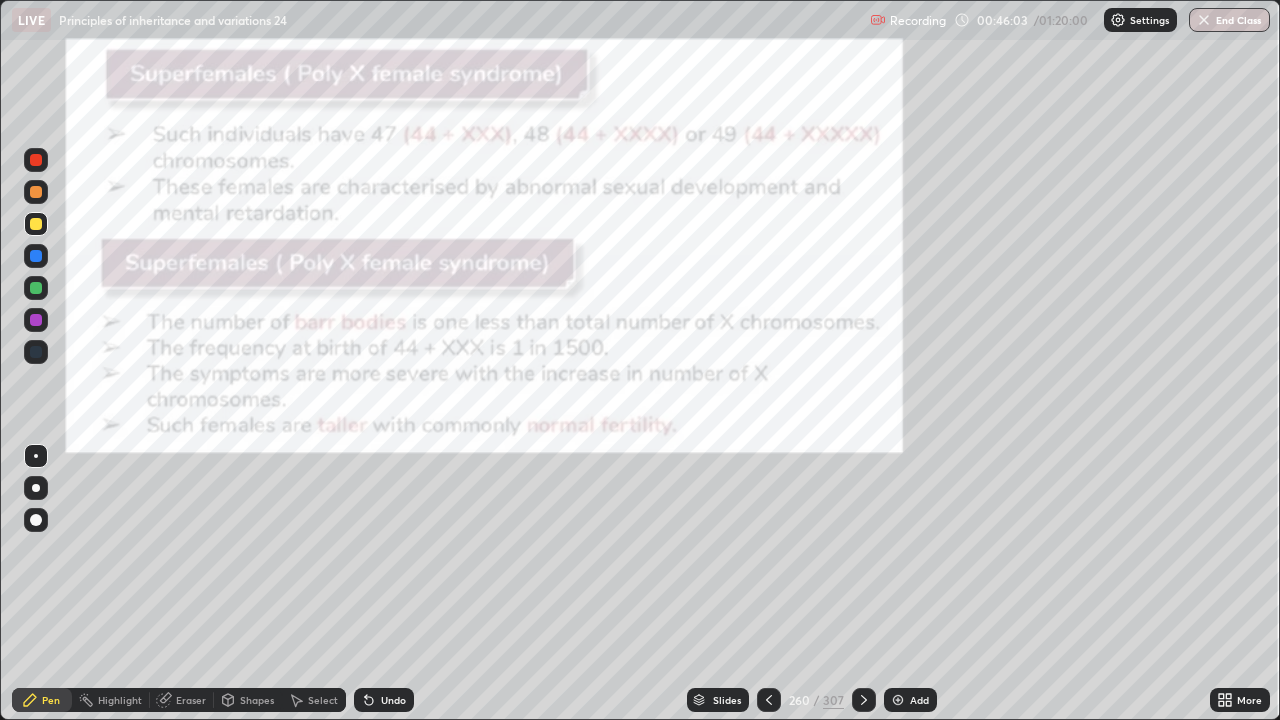 click 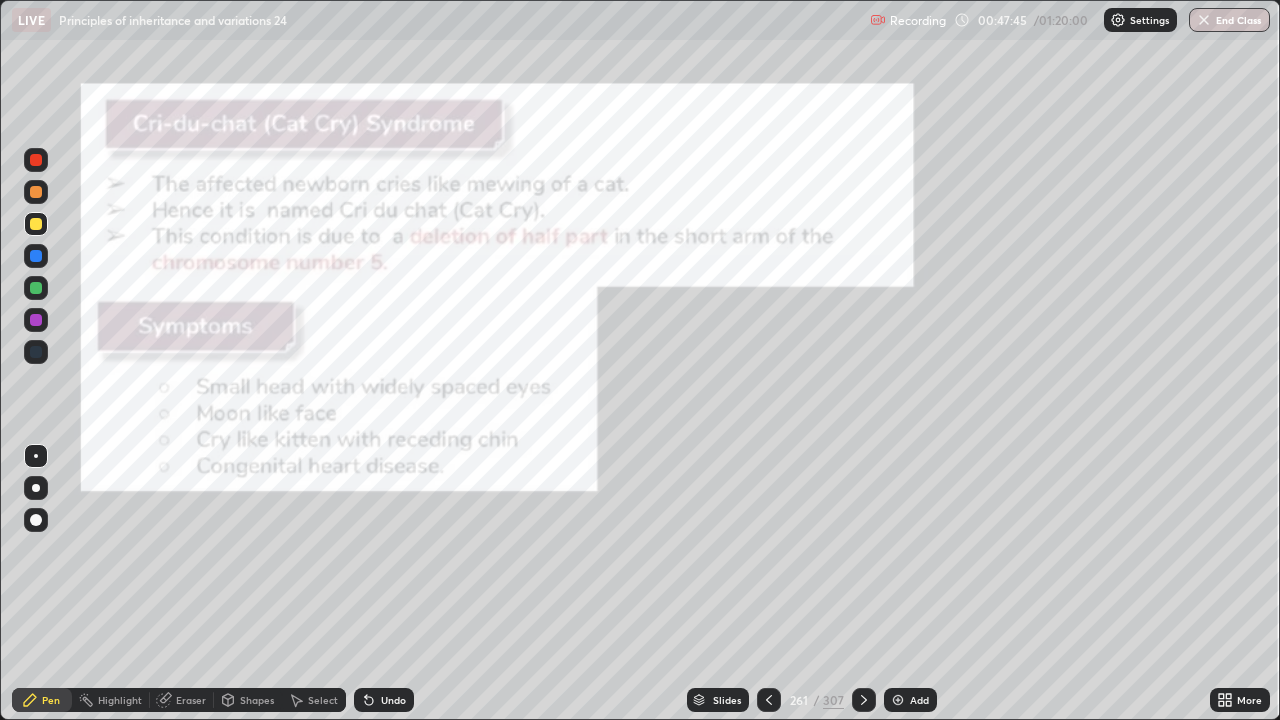 click 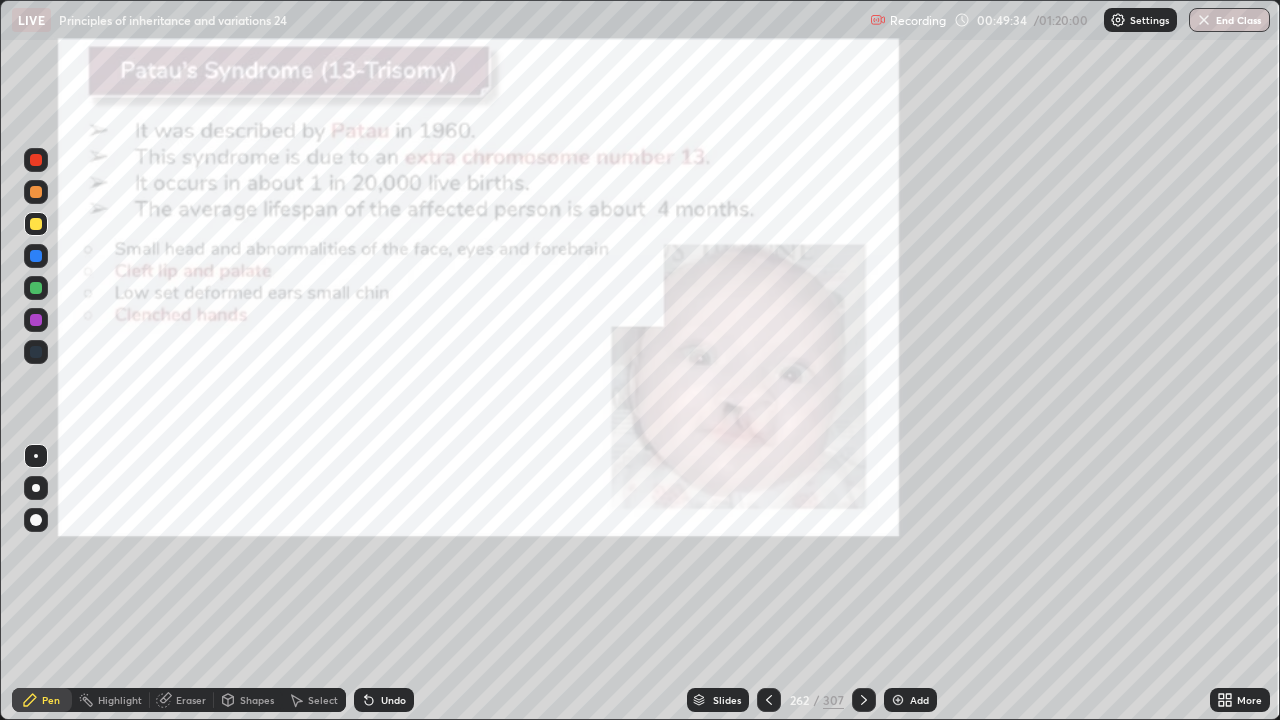 click at bounding box center [864, 700] 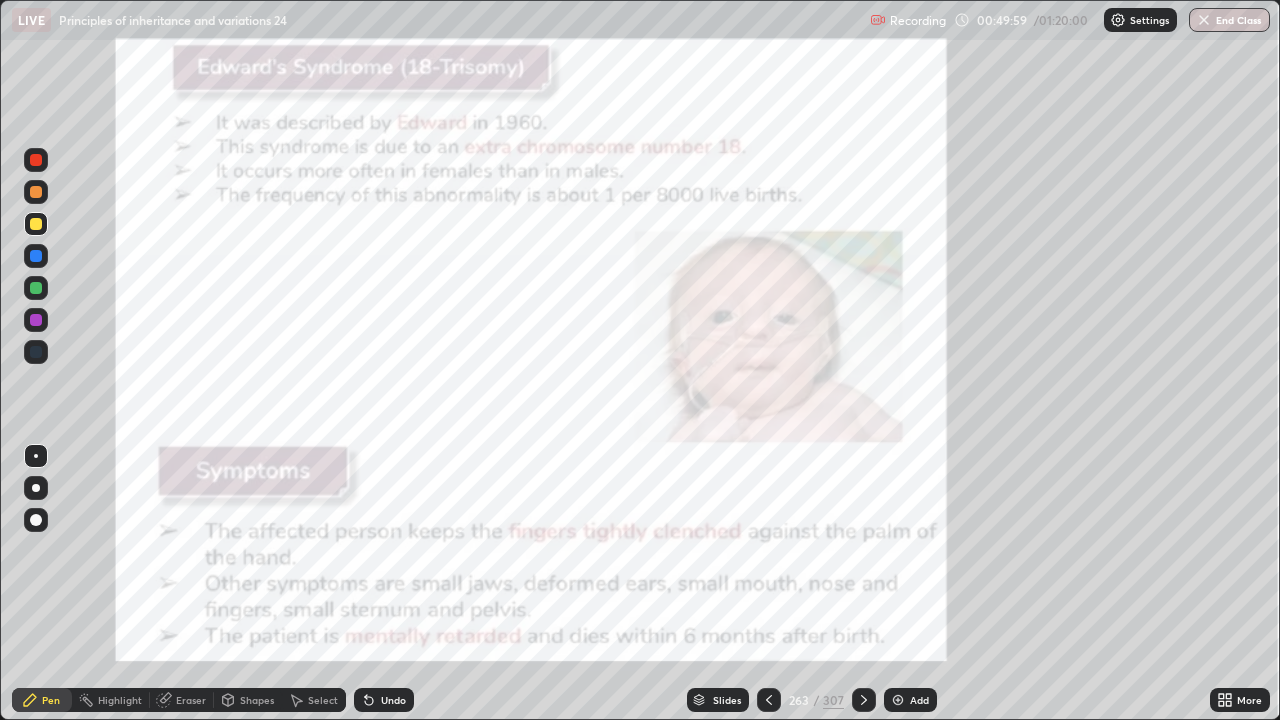 click at bounding box center [864, 700] 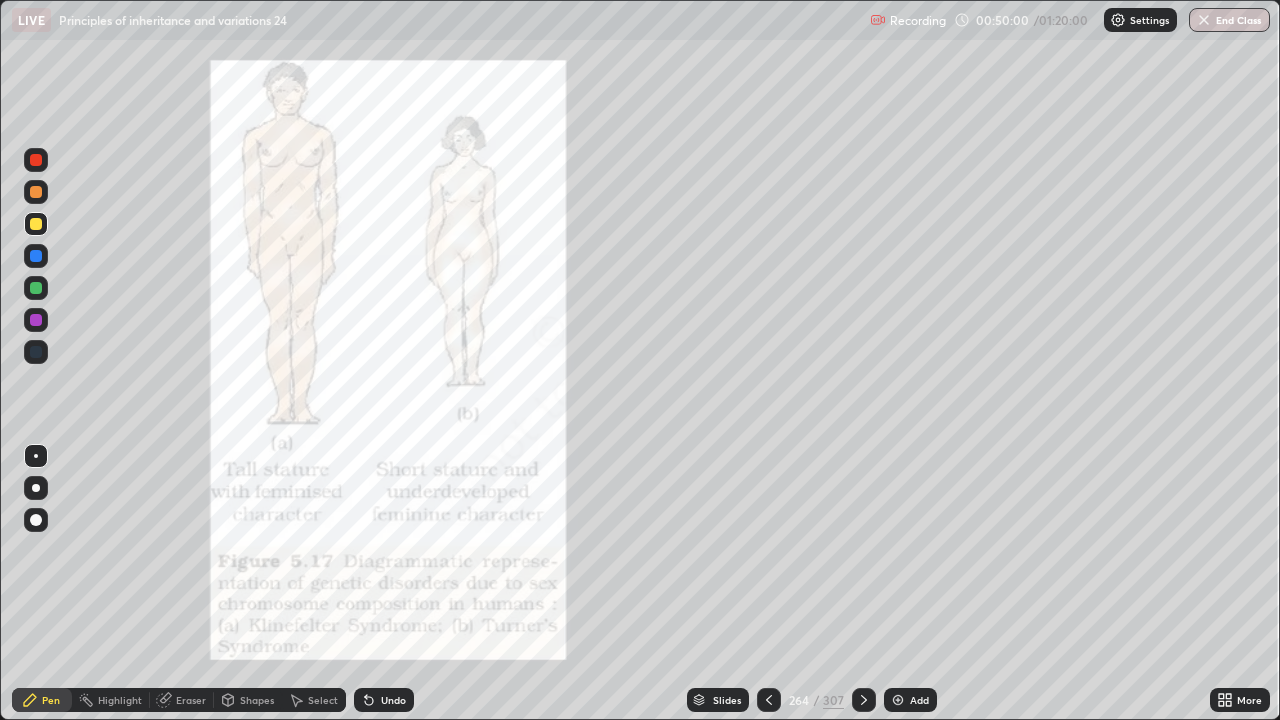 click 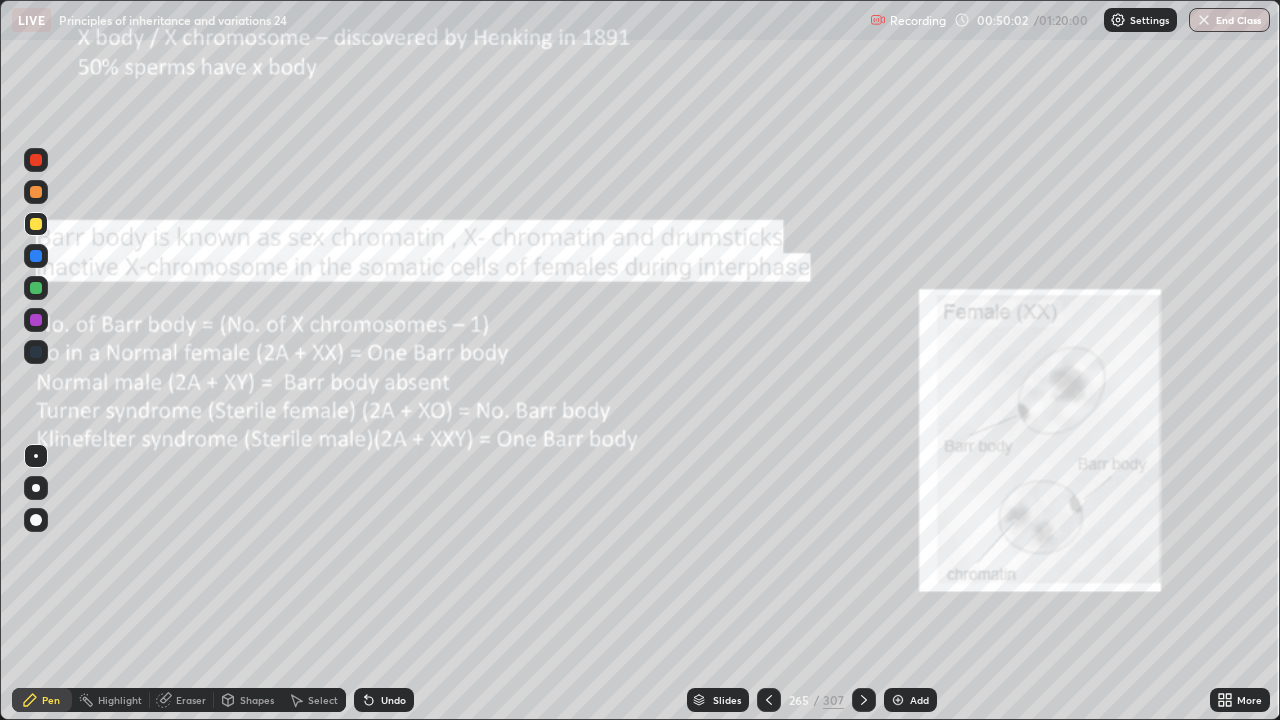click on "307" at bounding box center (833, 700) 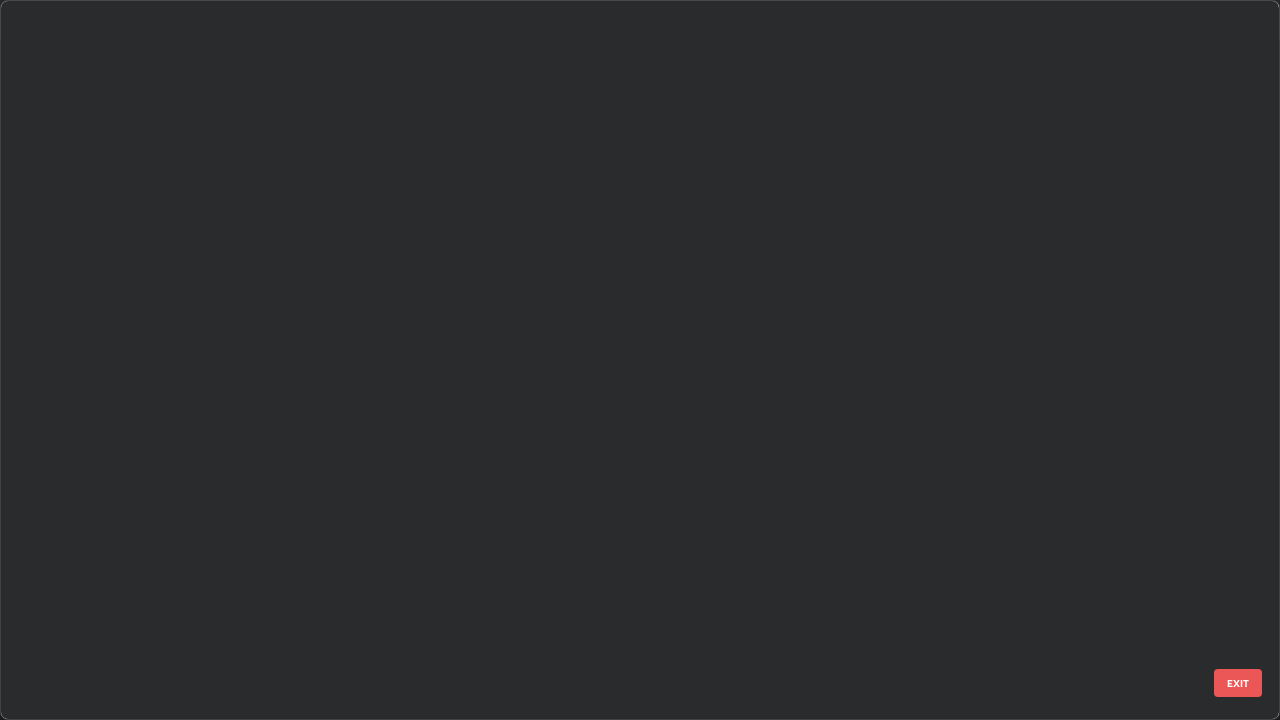 scroll, scrollTop: 19273, scrollLeft: 0, axis: vertical 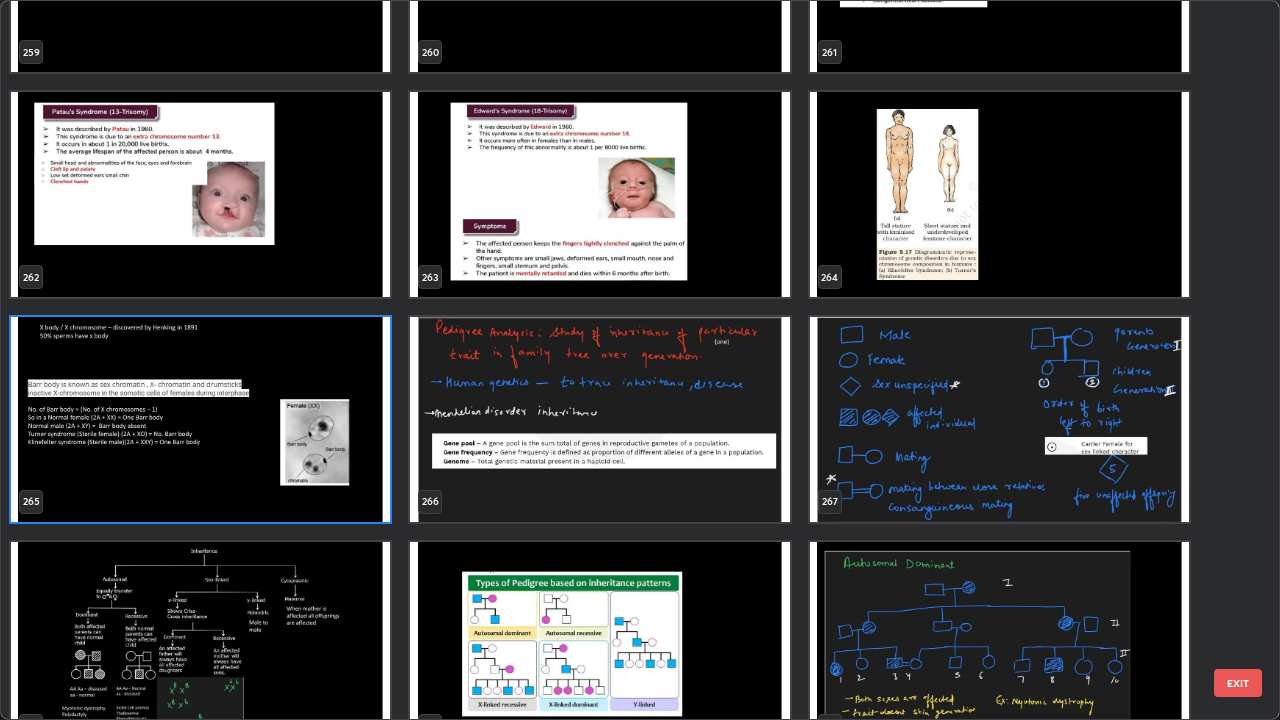 click at bounding box center [200, 419] 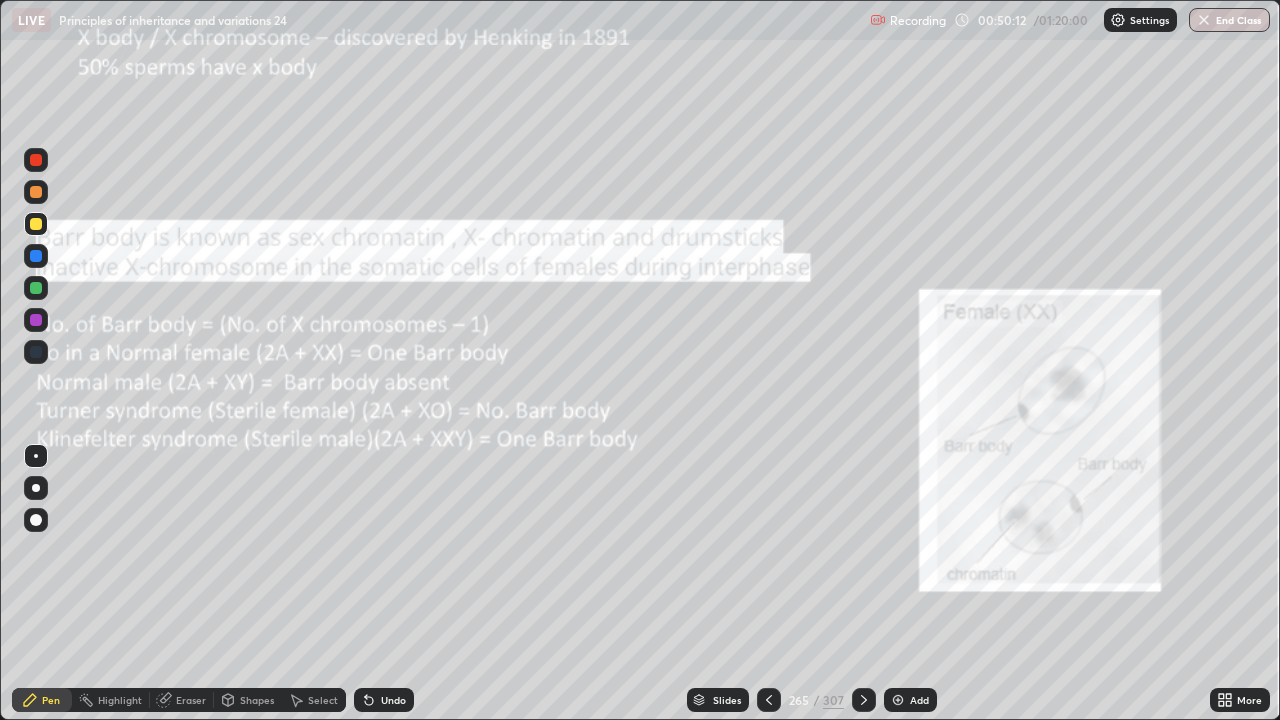 click at bounding box center (200, 419) 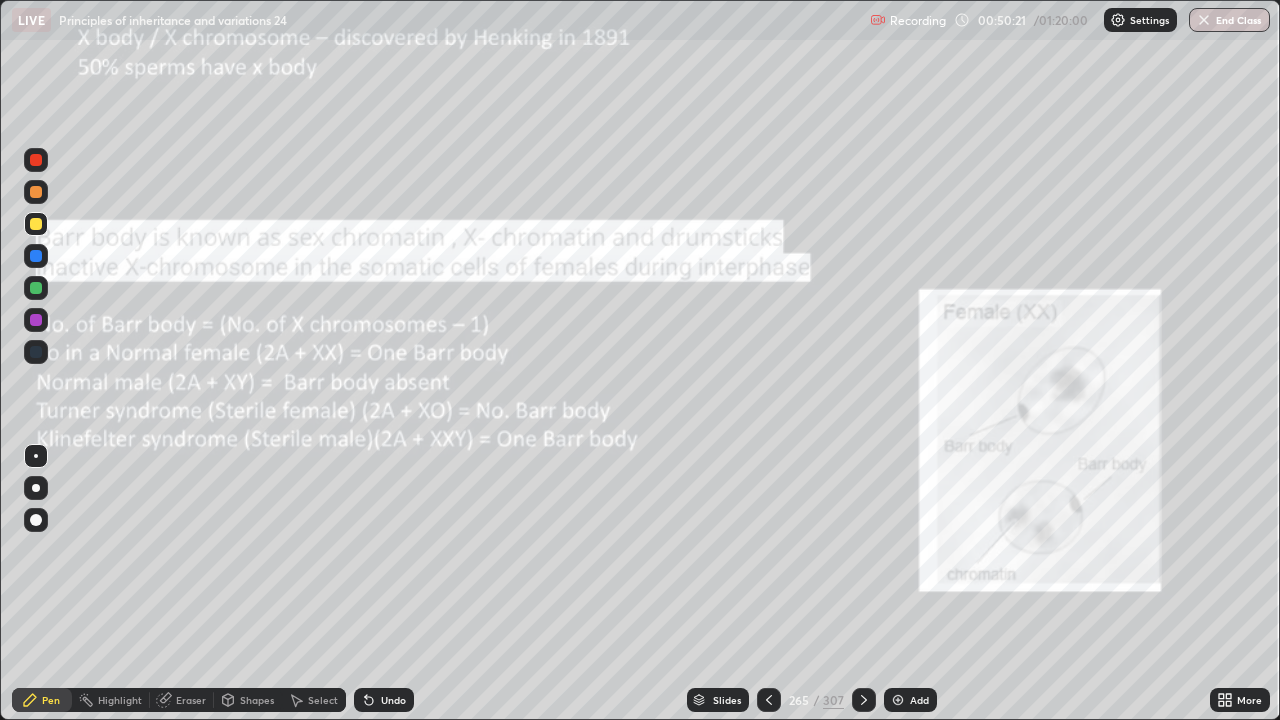 click on "More" at bounding box center [1249, 700] 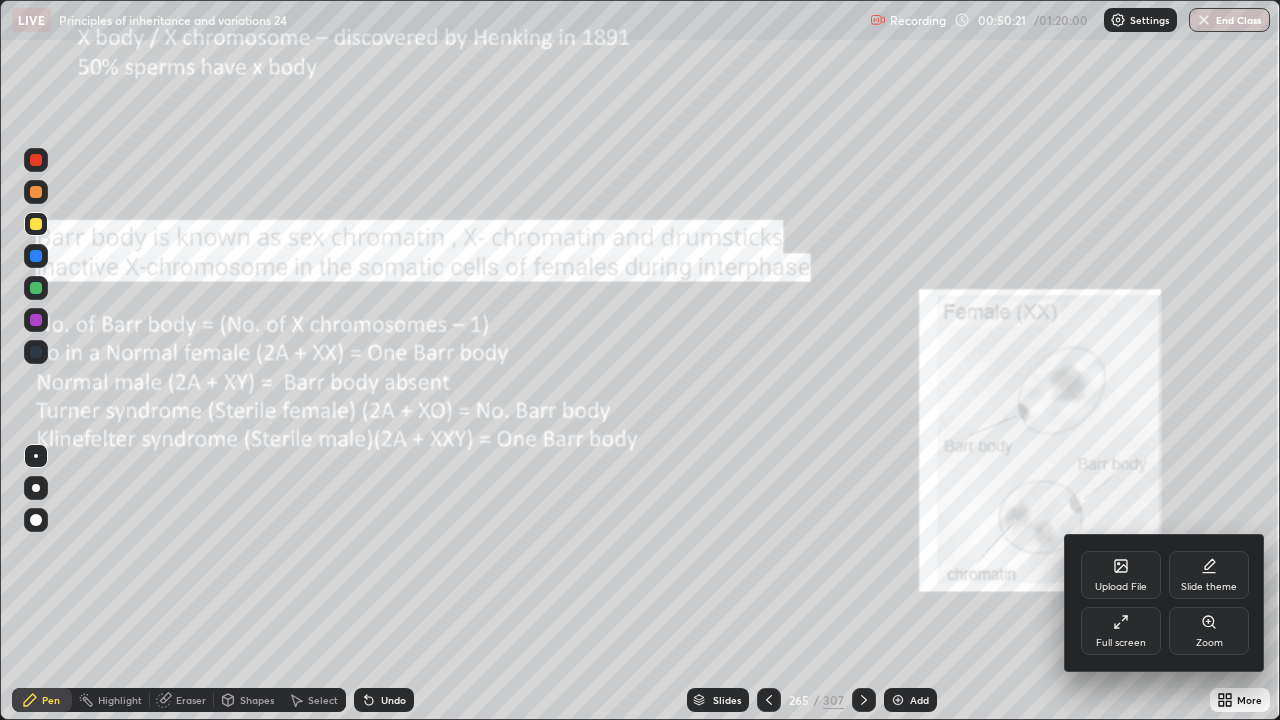 click on "Zoom" at bounding box center (1209, 631) 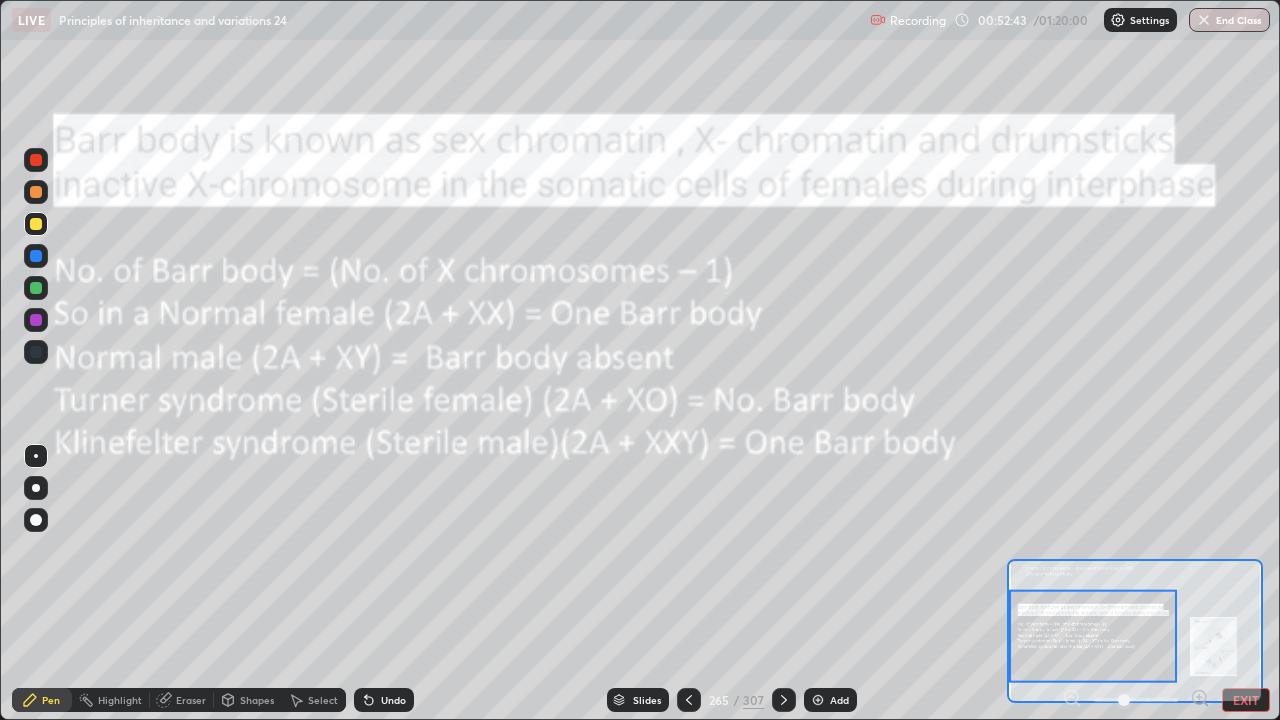 click on "Eraser" at bounding box center (182, 700) 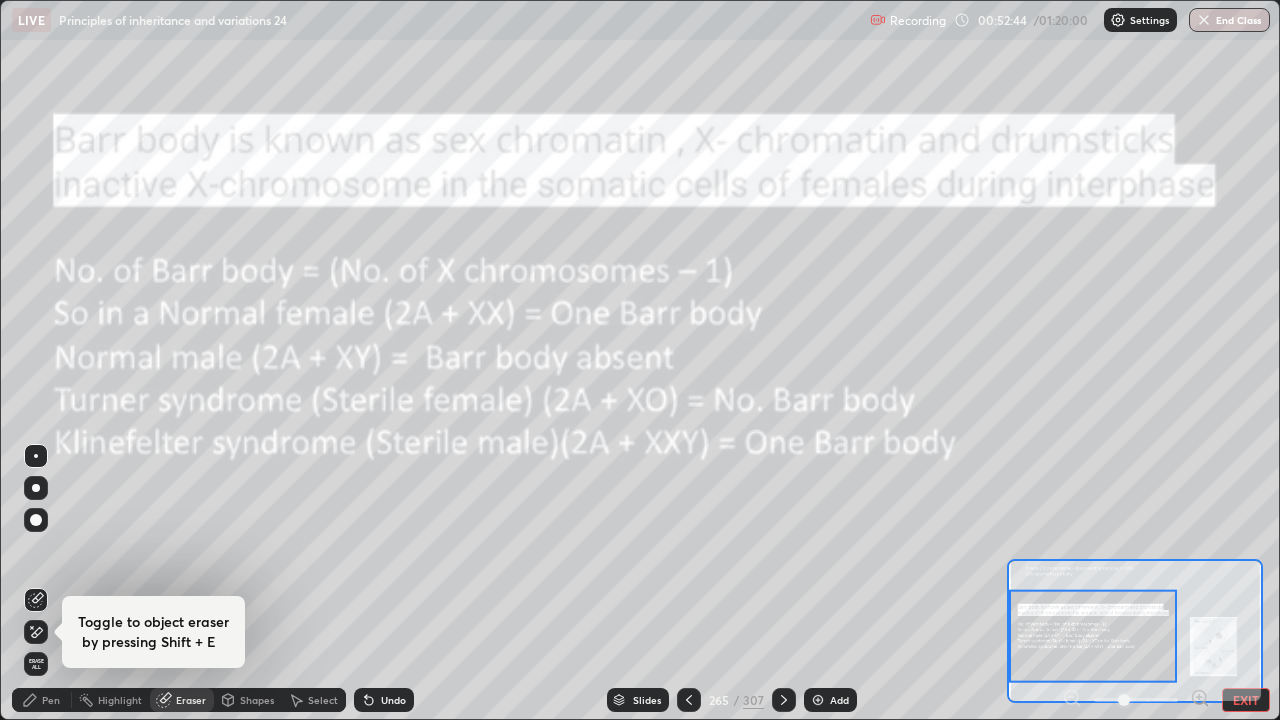 click on "Erase all" at bounding box center (36, 664) 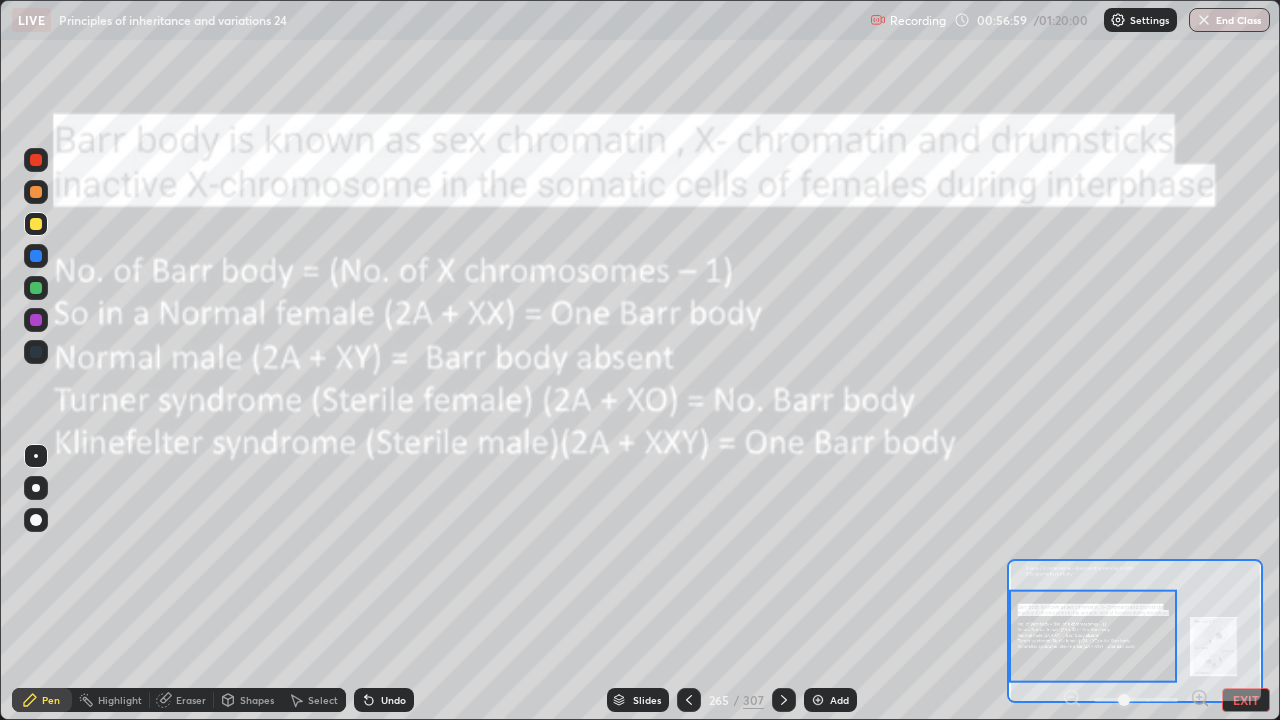 click on "EXIT" at bounding box center (1246, 700) 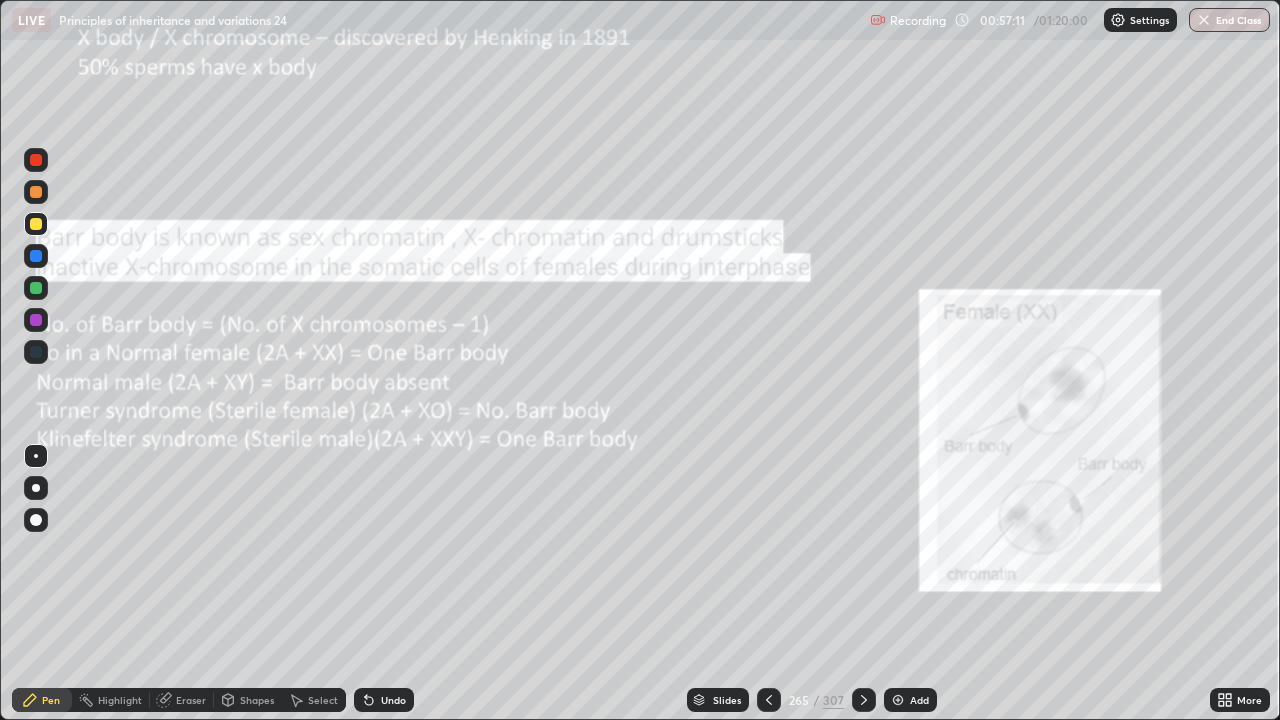 click 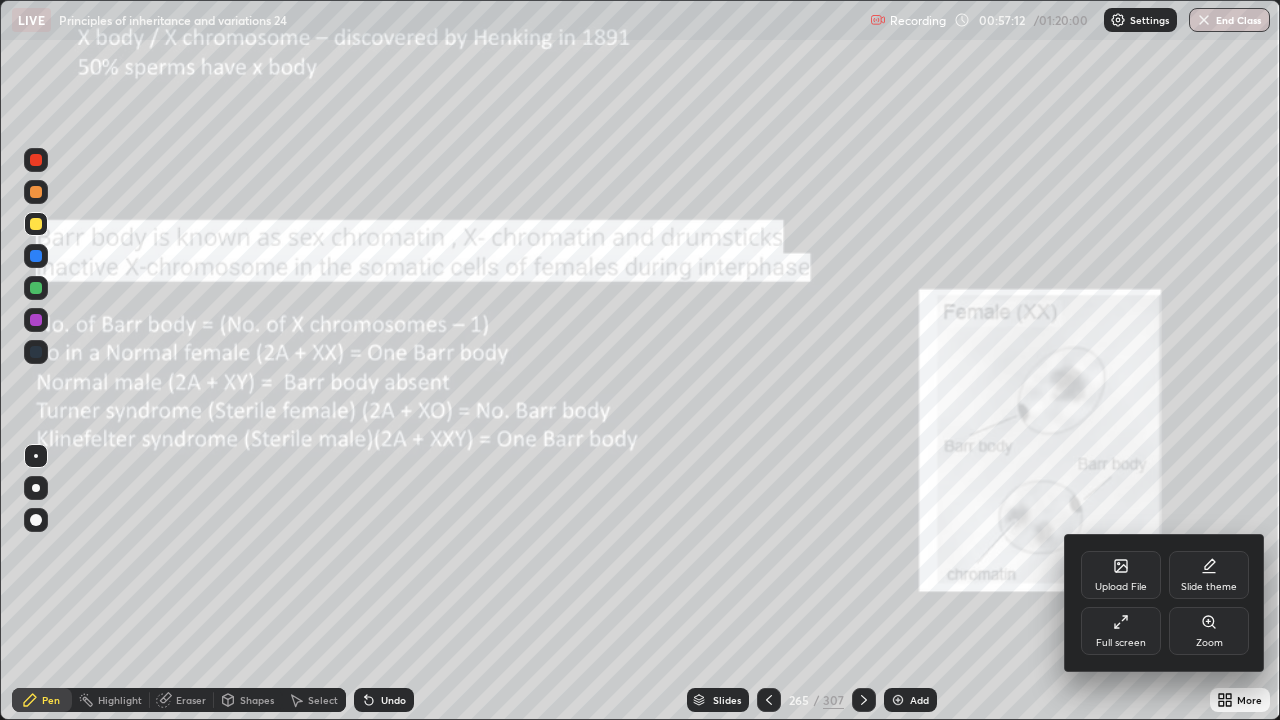 click on "Zoom" at bounding box center [1209, 631] 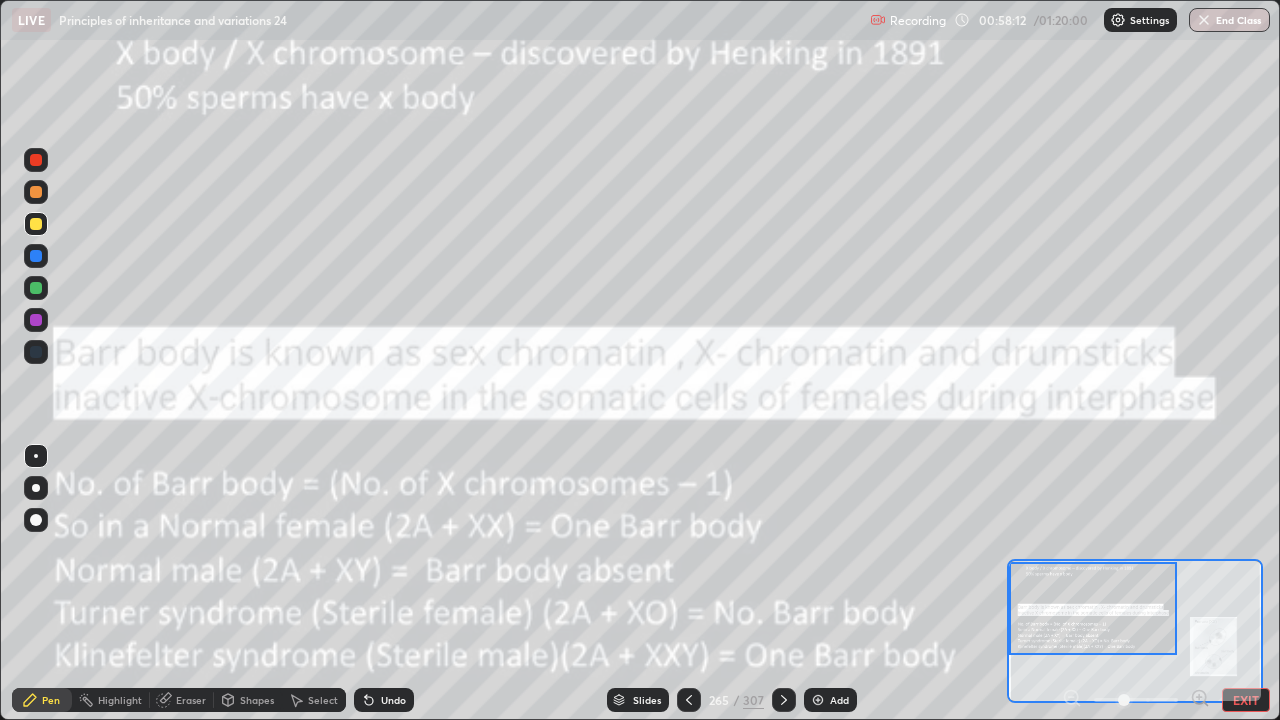 click on "Eraser" at bounding box center (191, 700) 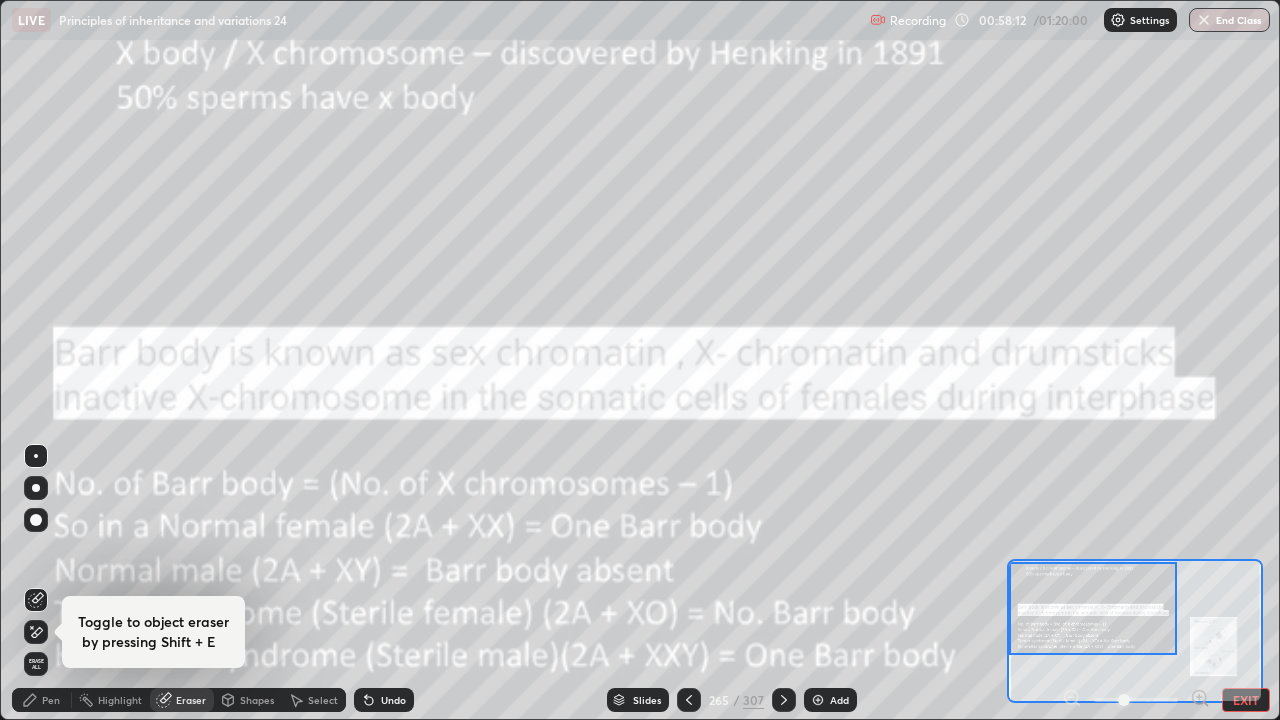 click on "Erase all" at bounding box center (36, 664) 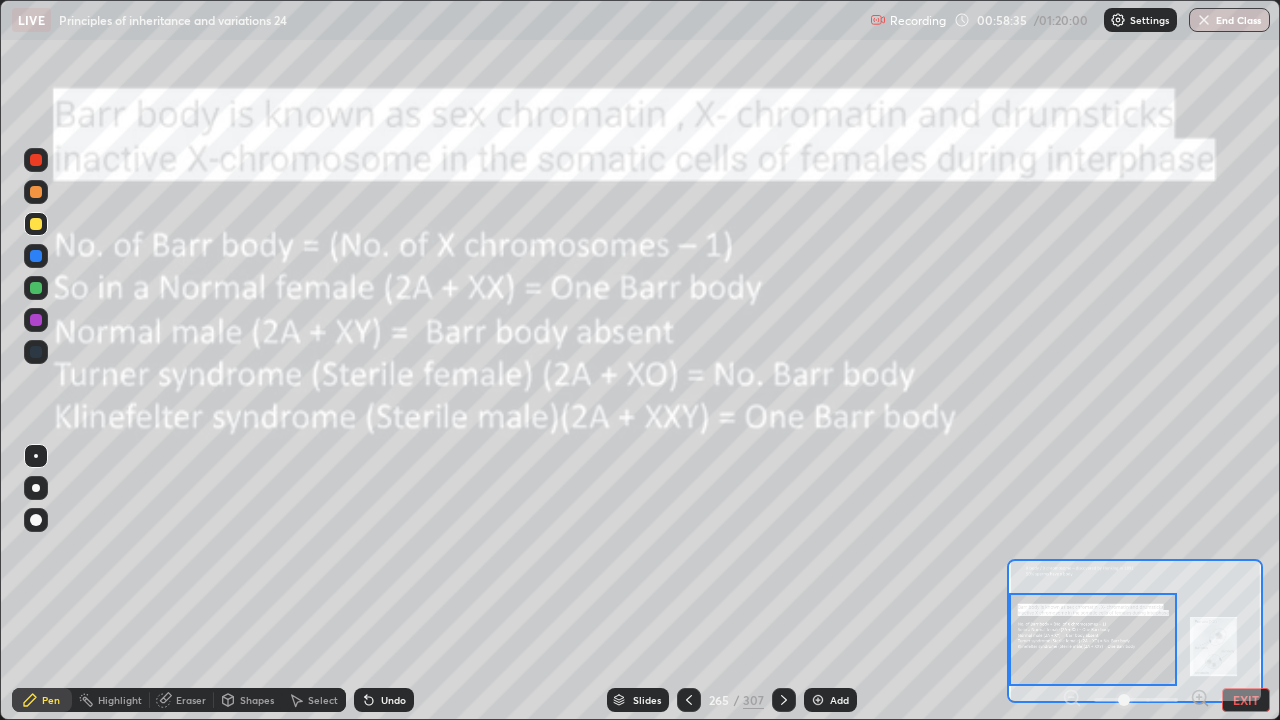 click on "Undo" at bounding box center [384, 700] 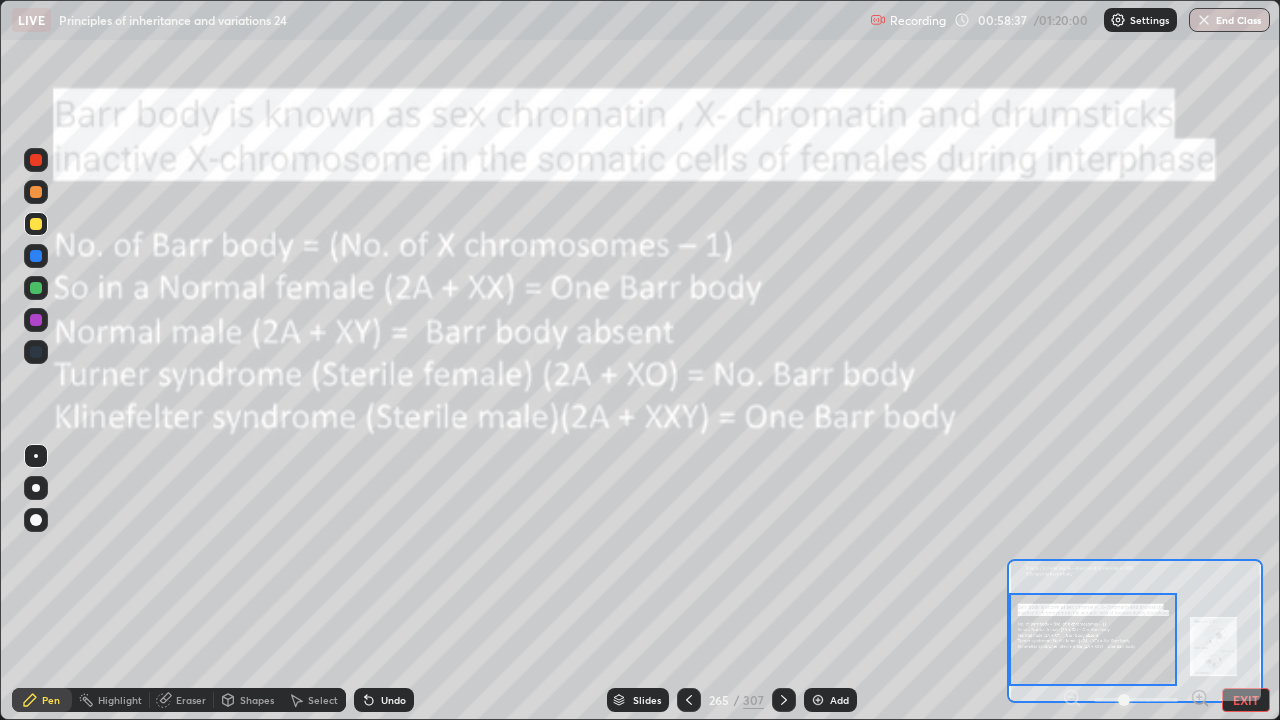 click on "Undo" at bounding box center [384, 700] 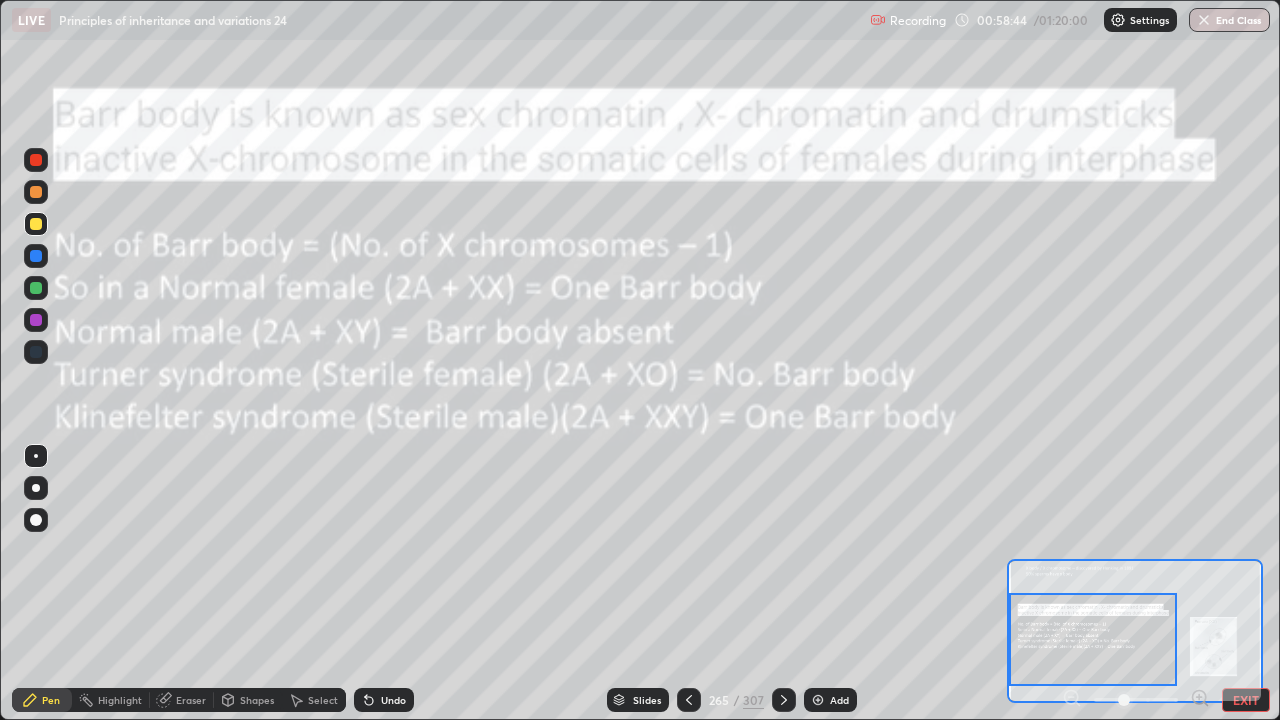 click on "Undo" at bounding box center (393, 700) 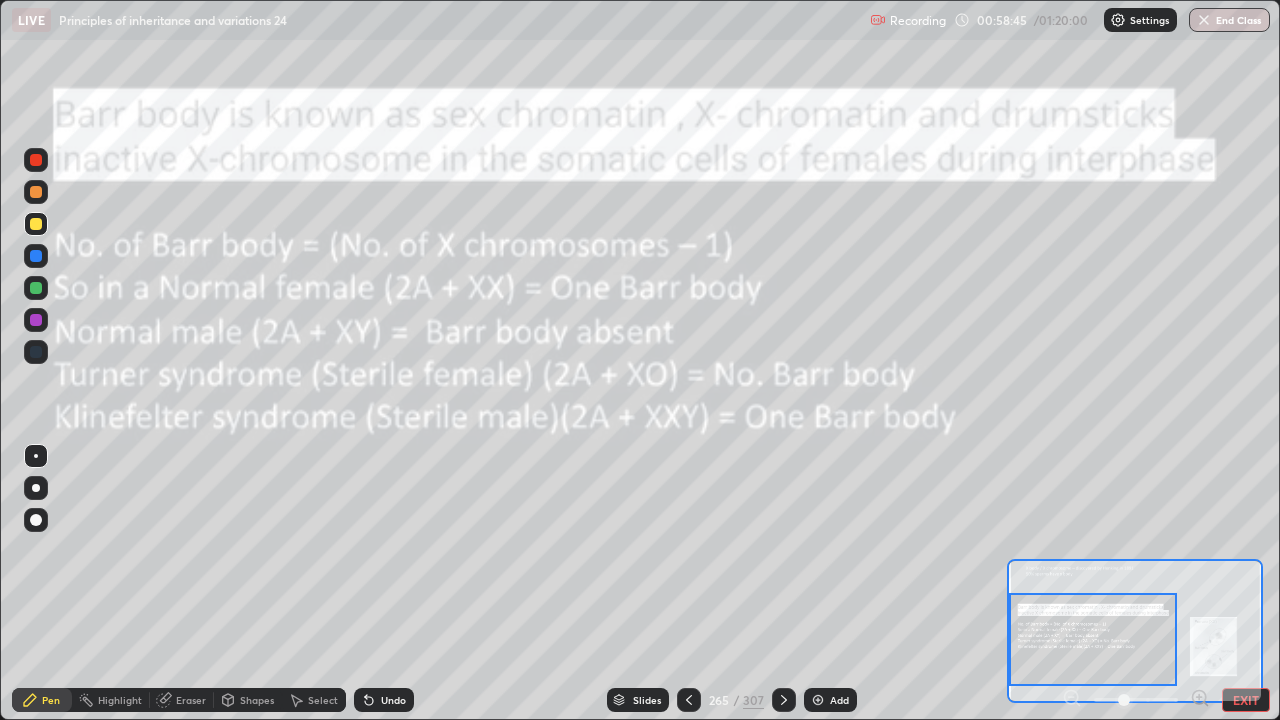 click on "Undo" at bounding box center (393, 700) 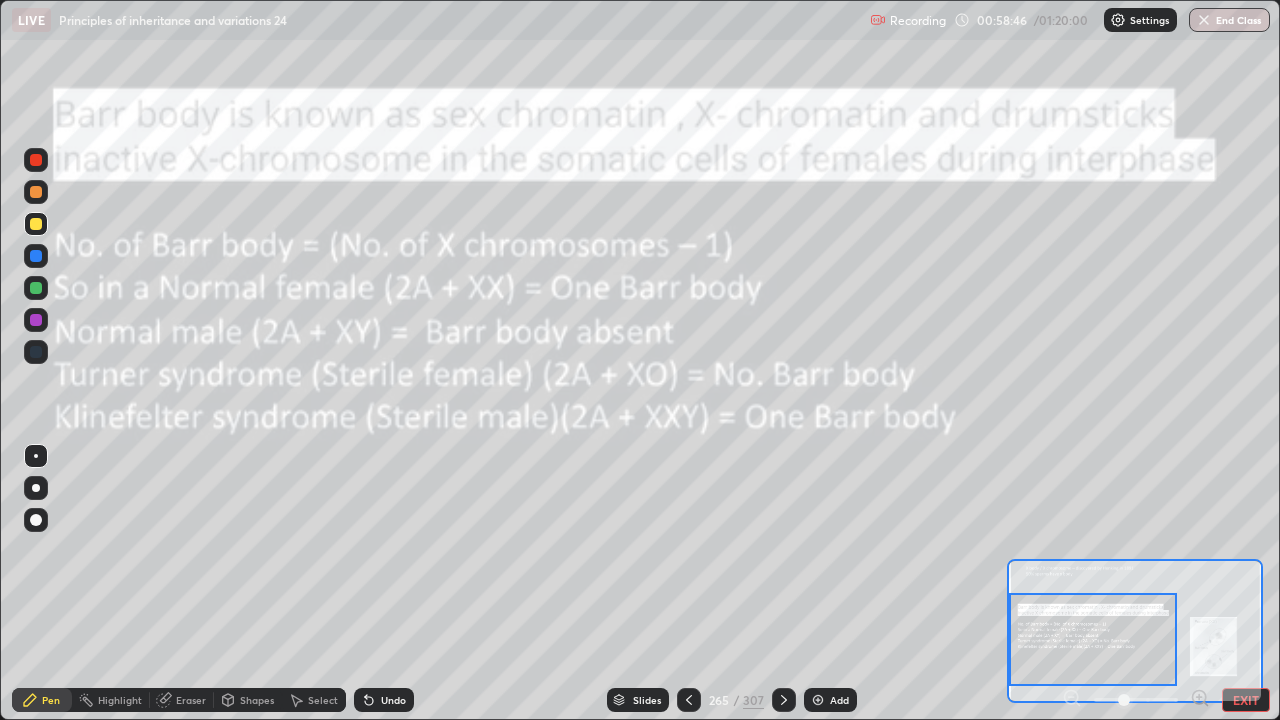 click on "Undo" at bounding box center (384, 700) 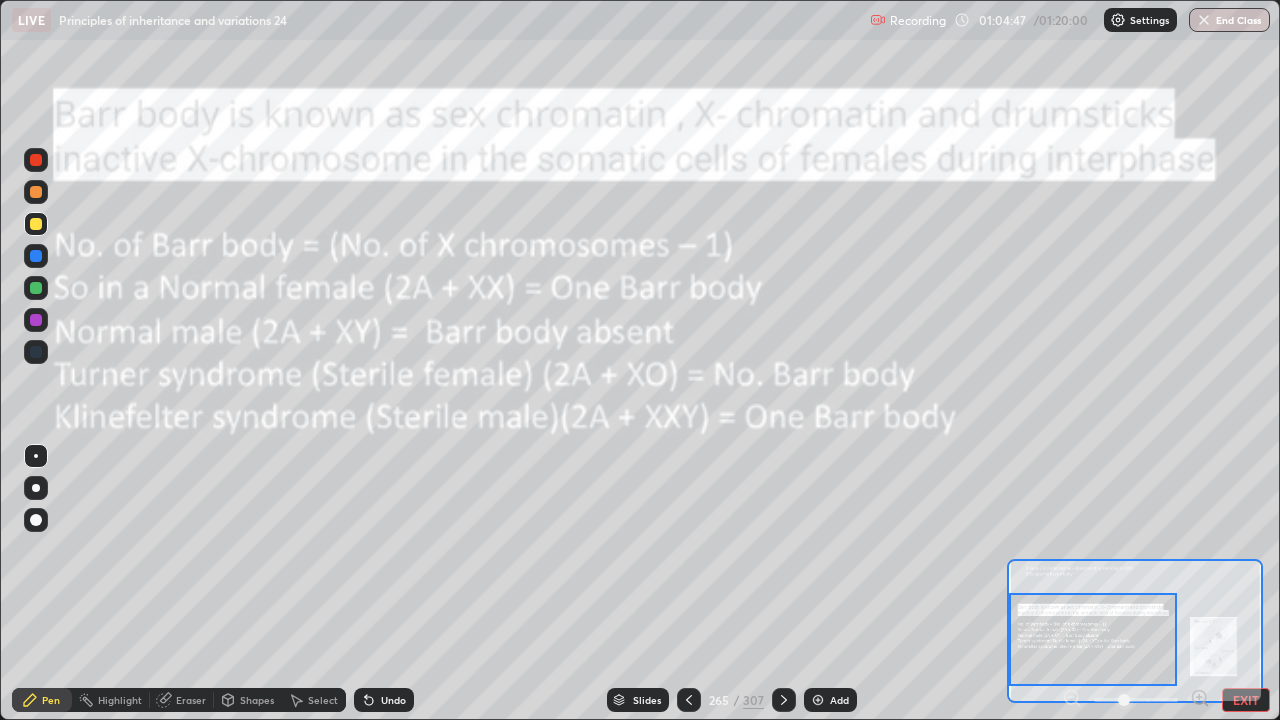 click on "EXIT" at bounding box center [1246, 700] 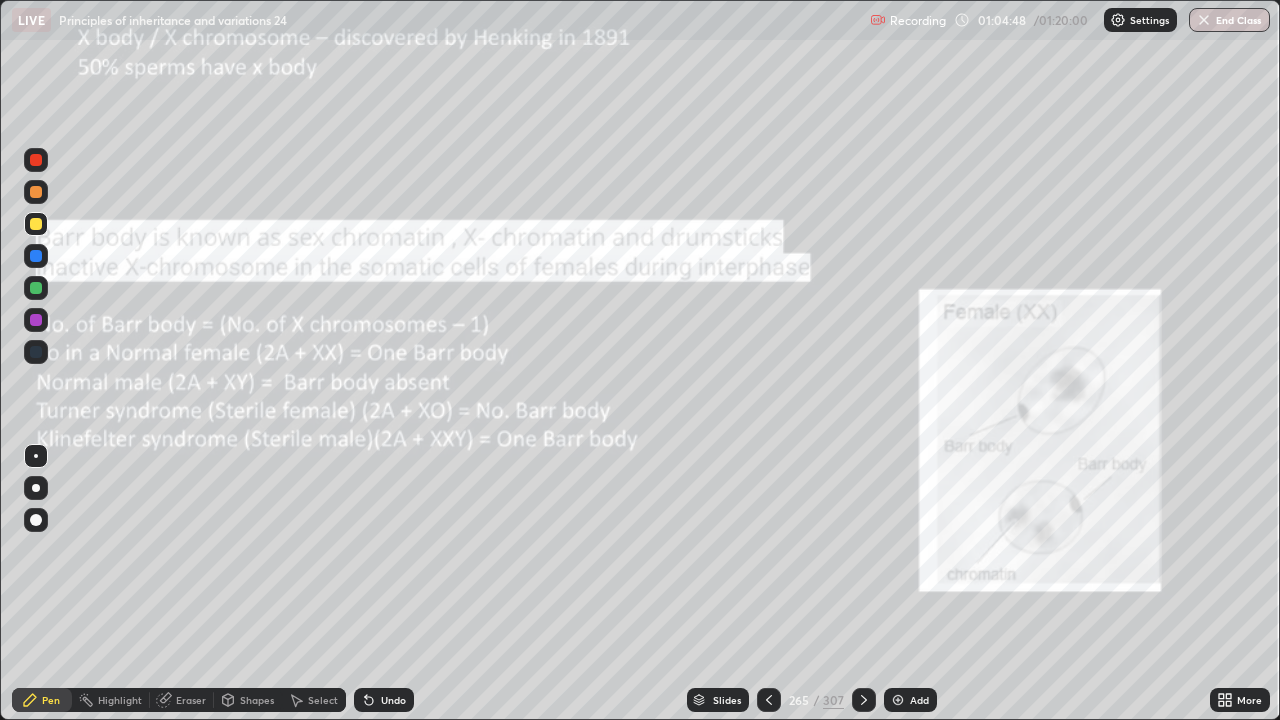 click 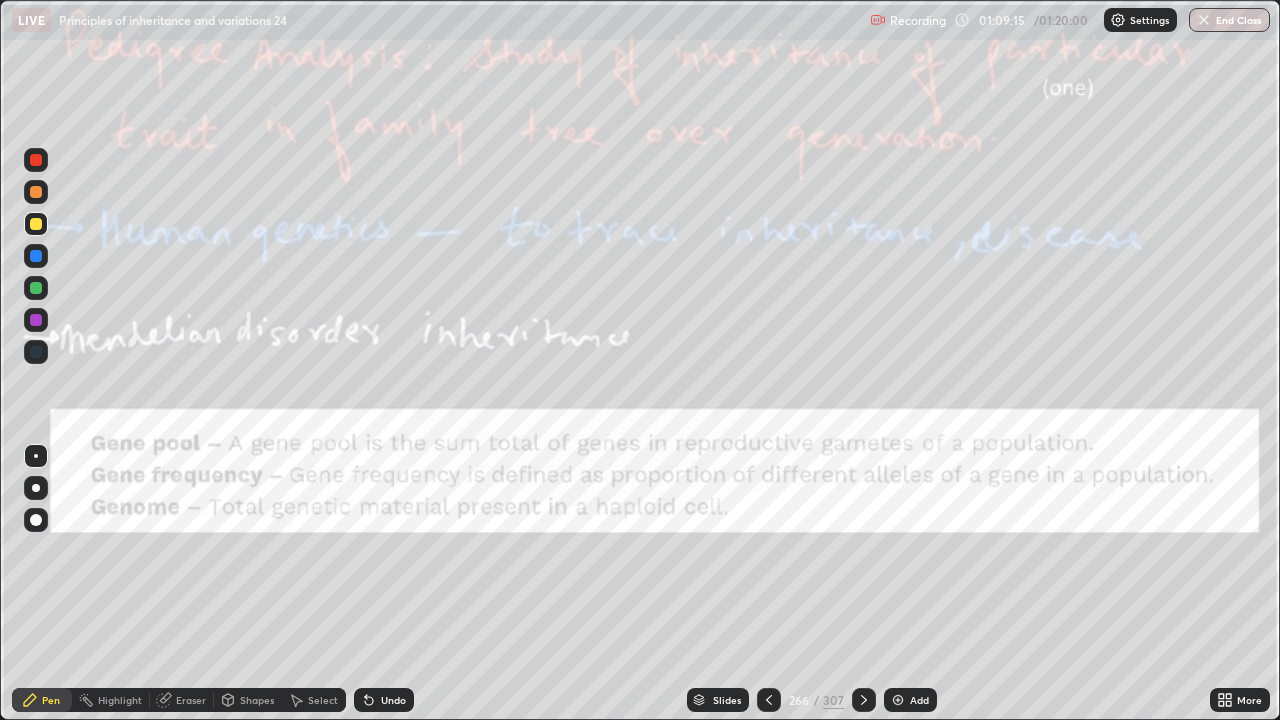 click 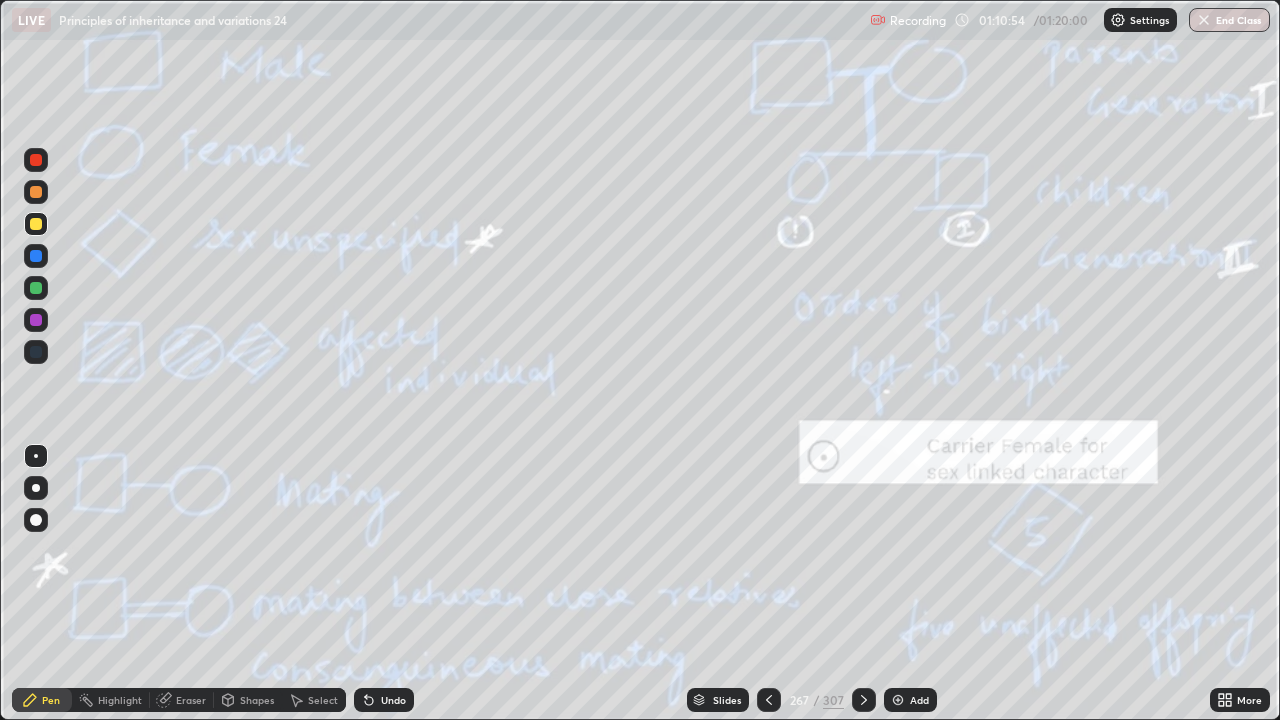 click at bounding box center [36, 288] 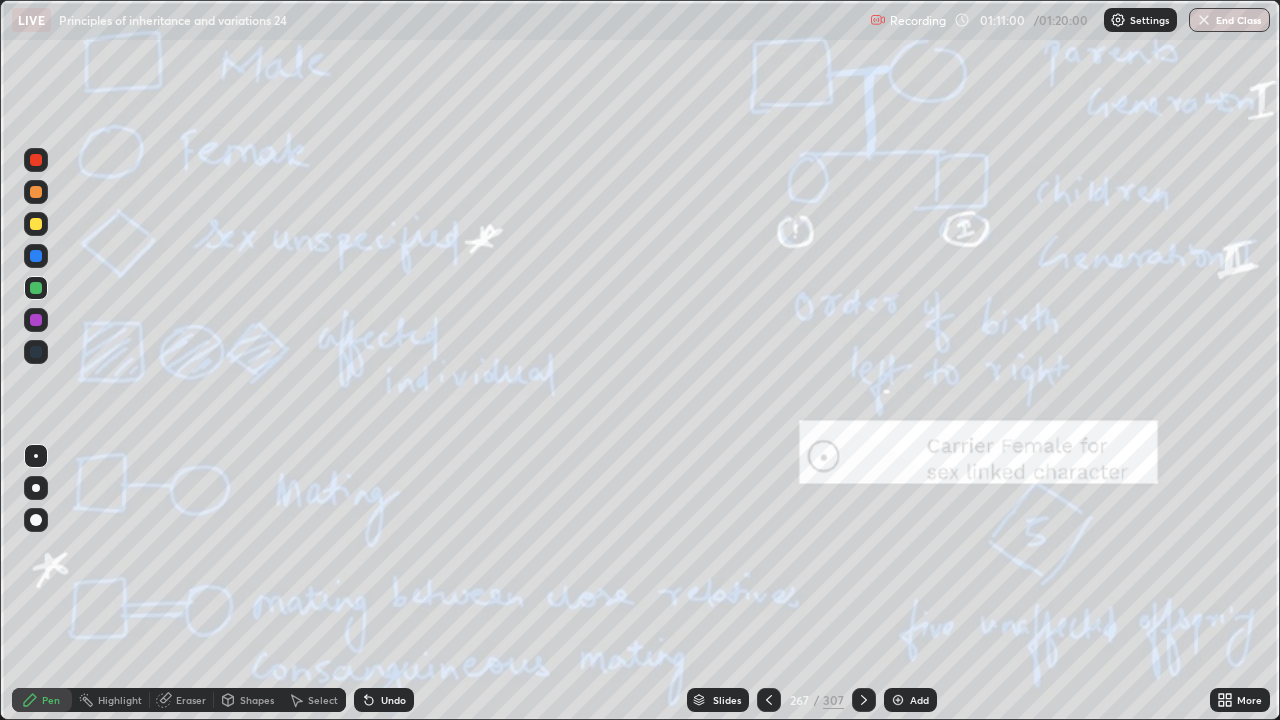 click on "Undo" at bounding box center [393, 700] 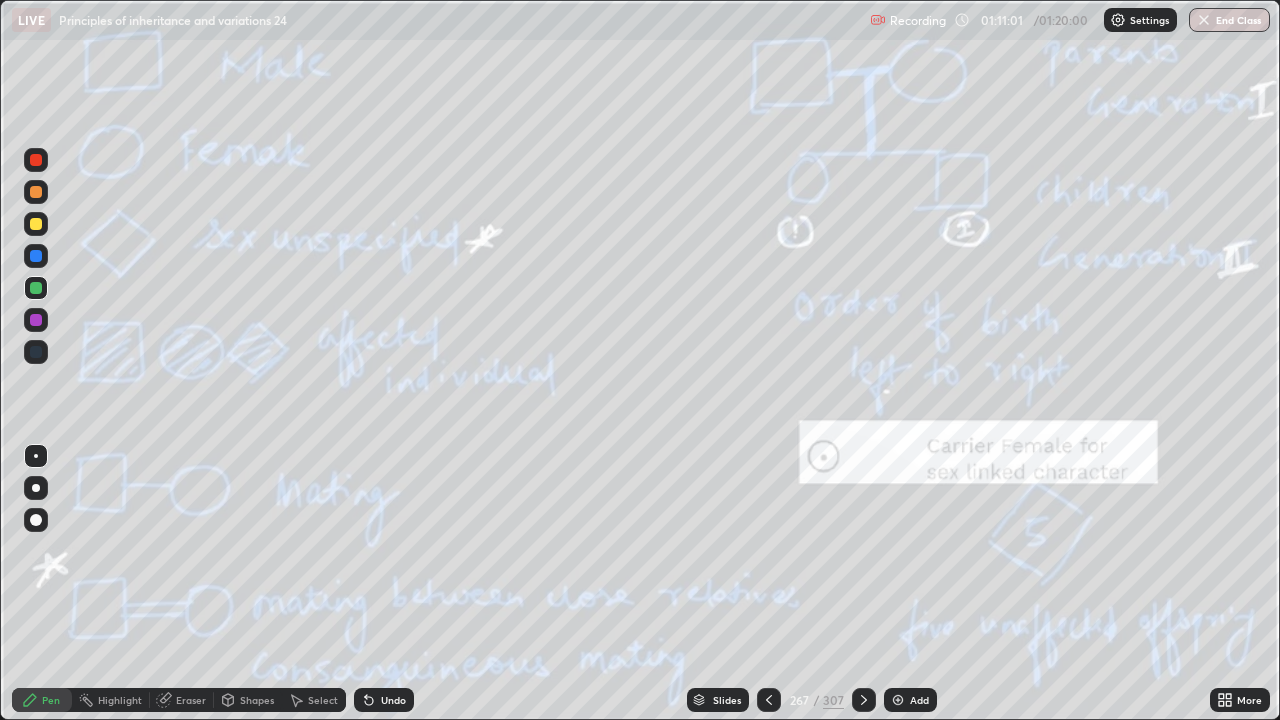 click on "Undo" at bounding box center (384, 700) 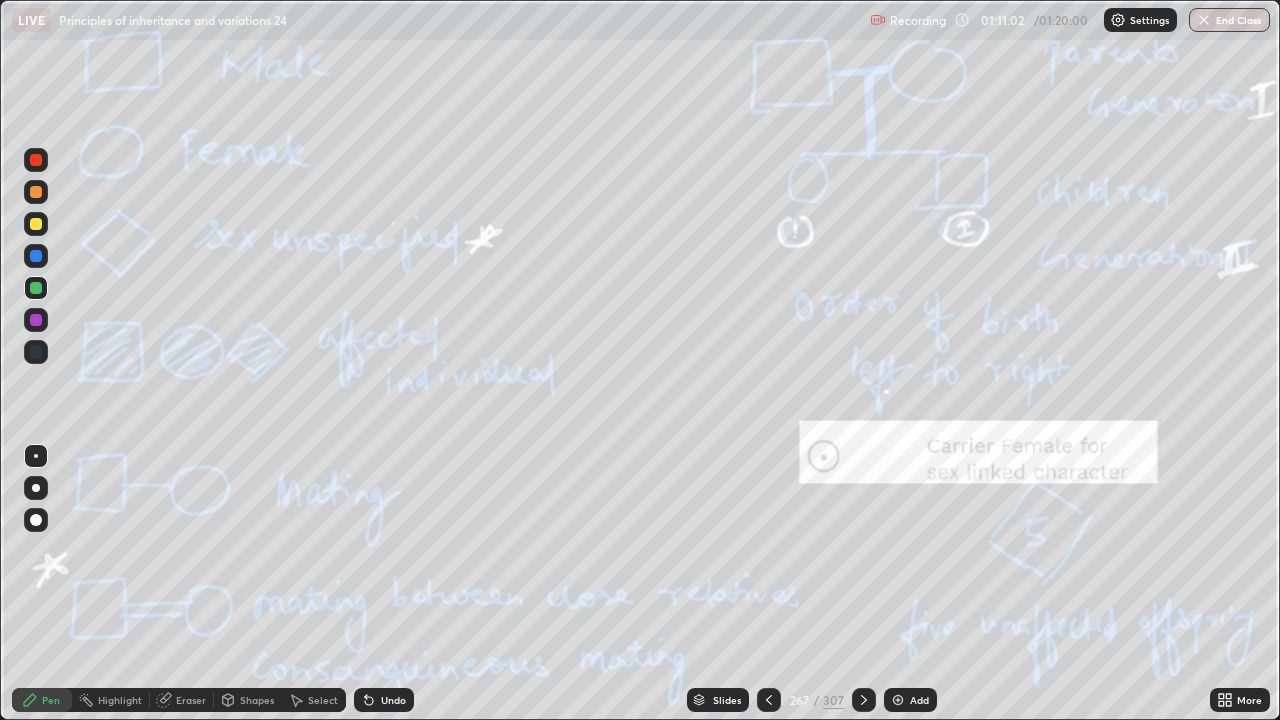 click on "Undo" at bounding box center (384, 700) 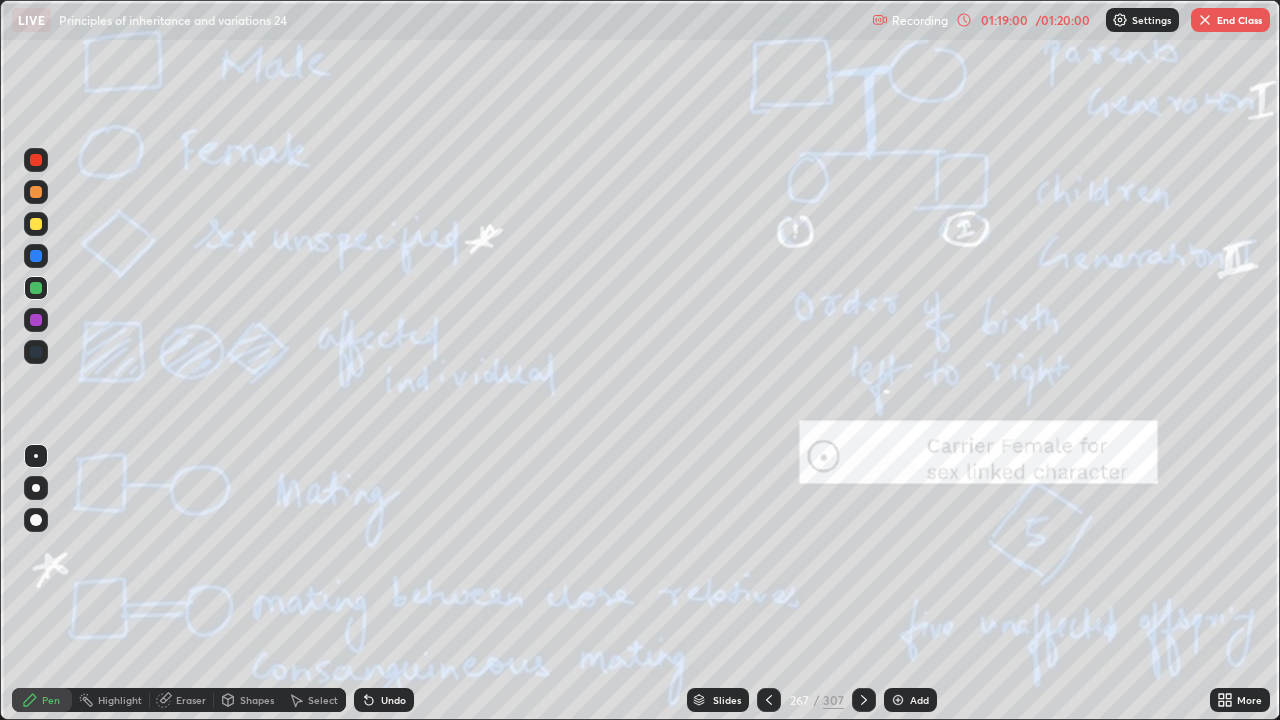 click on "End Class" at bounding box center [1230, 20] 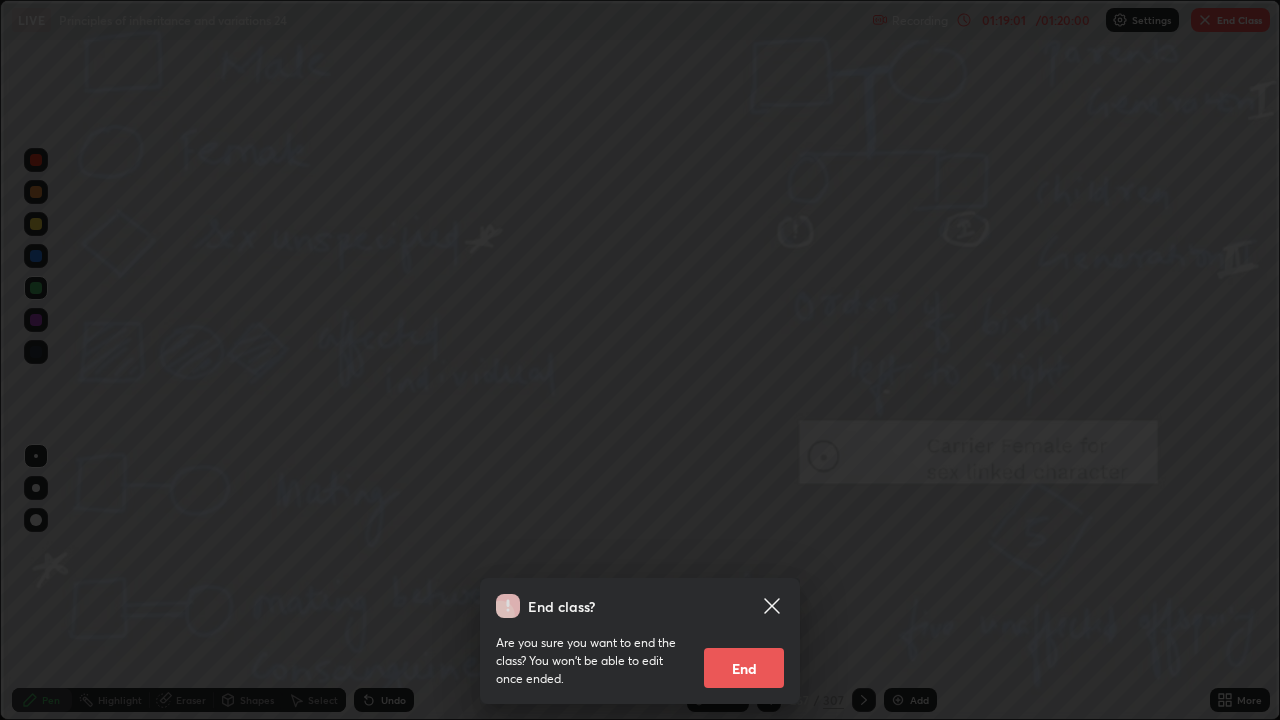 click on "End" at bounding box center [744, 668] 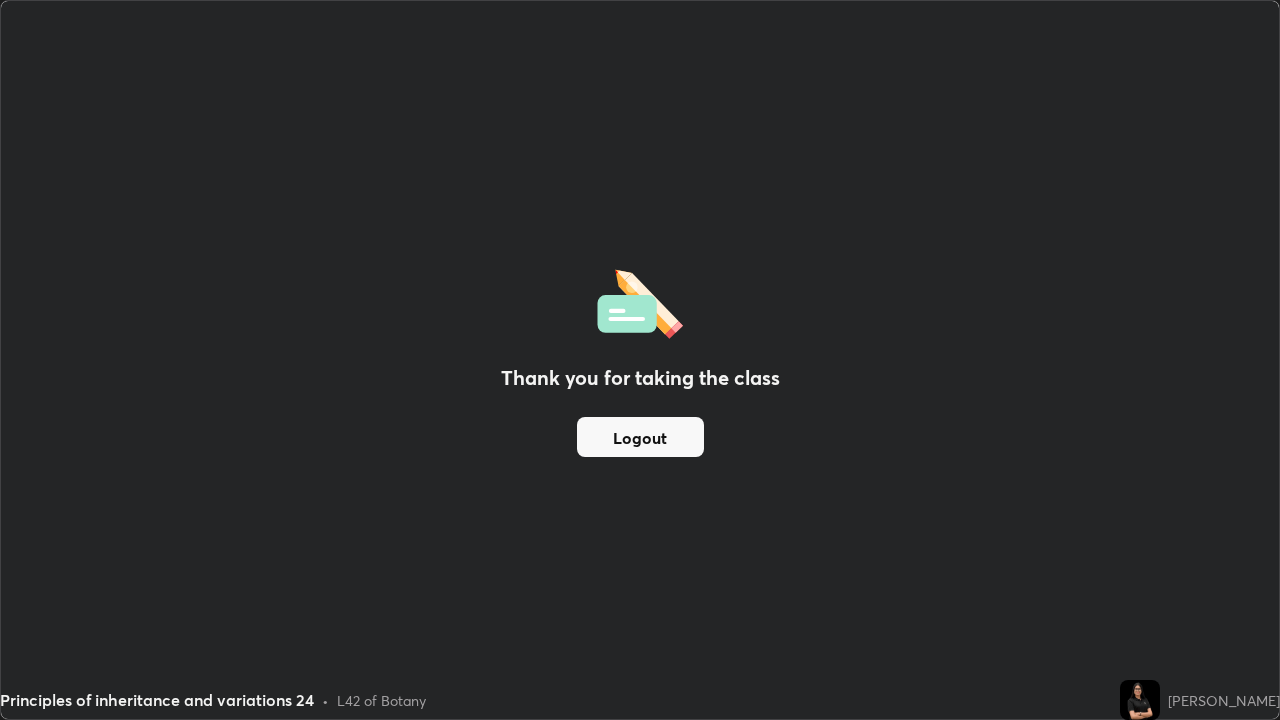 click on "Logout" at bounding box center (640, 437) 